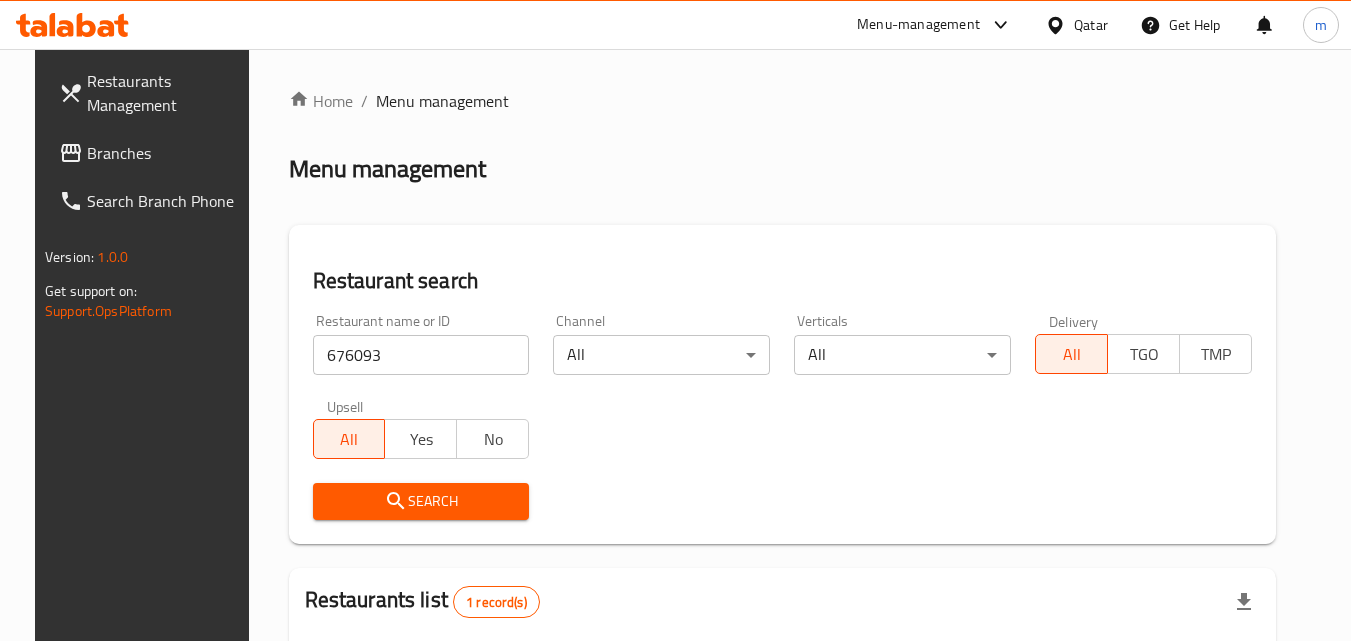 scroll, scrollTop: 234, scrollLeft: 0, axis: vertical 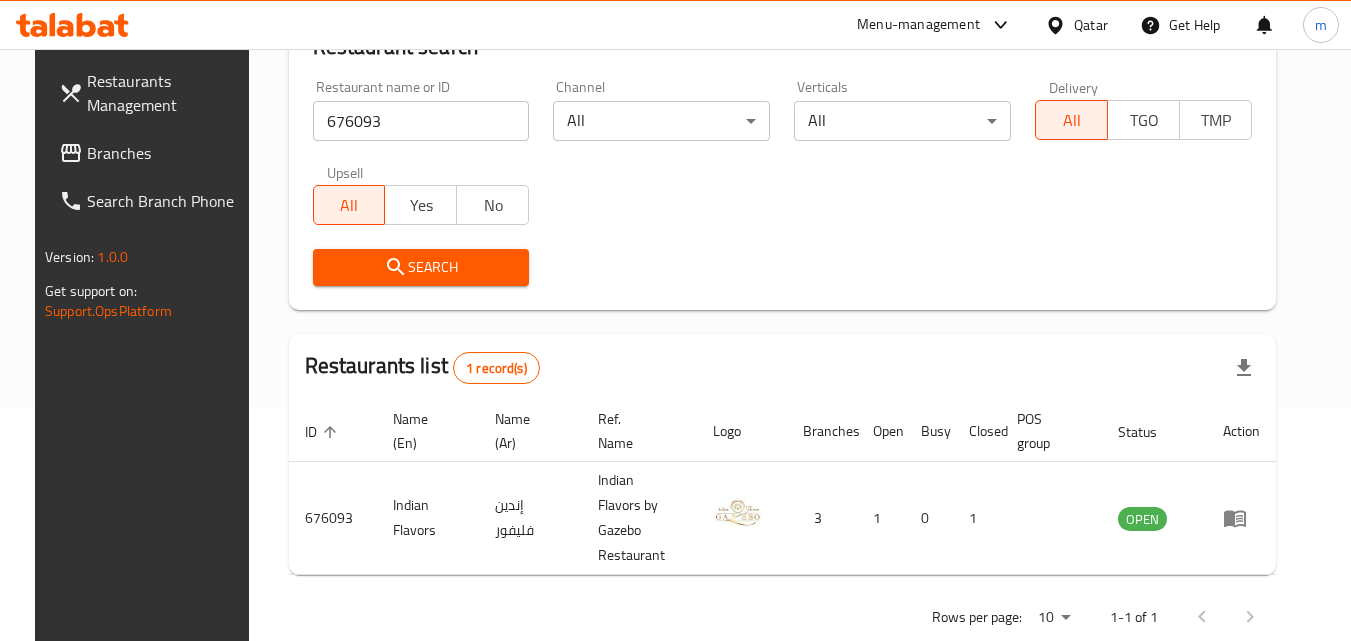 click on "Qatar" at bounding box center (1091, 25) 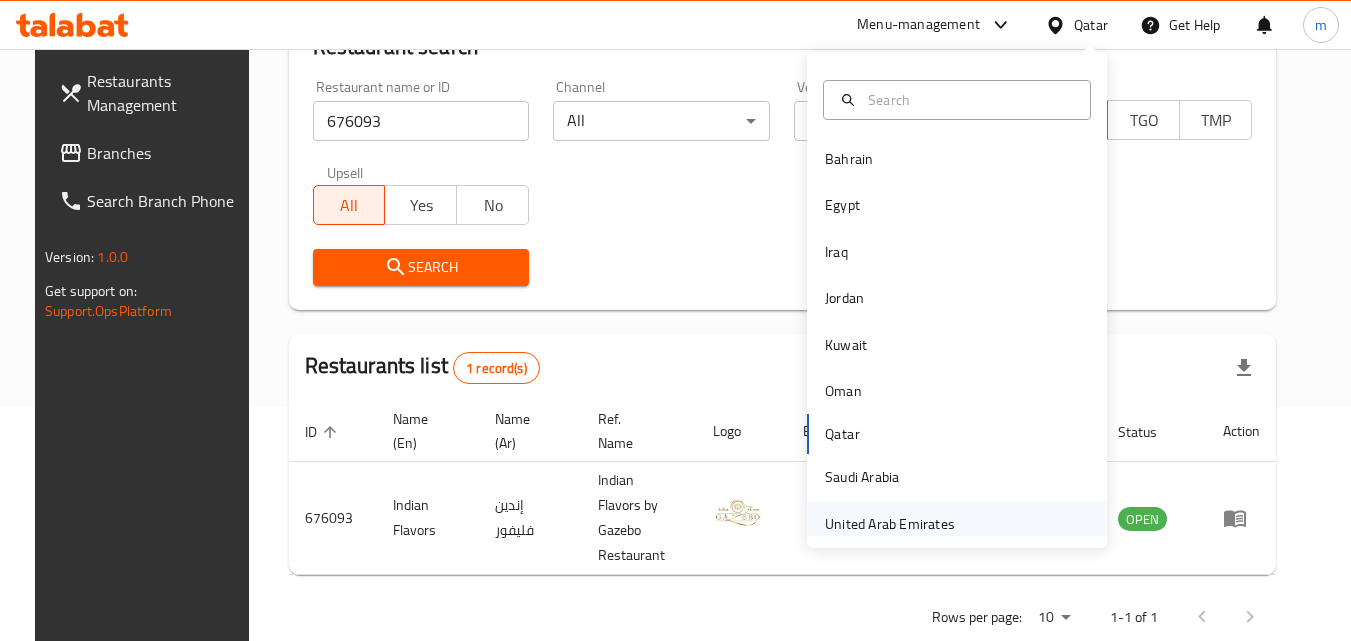 click on "United Arab Emirates" at bounding box center (890, 524) 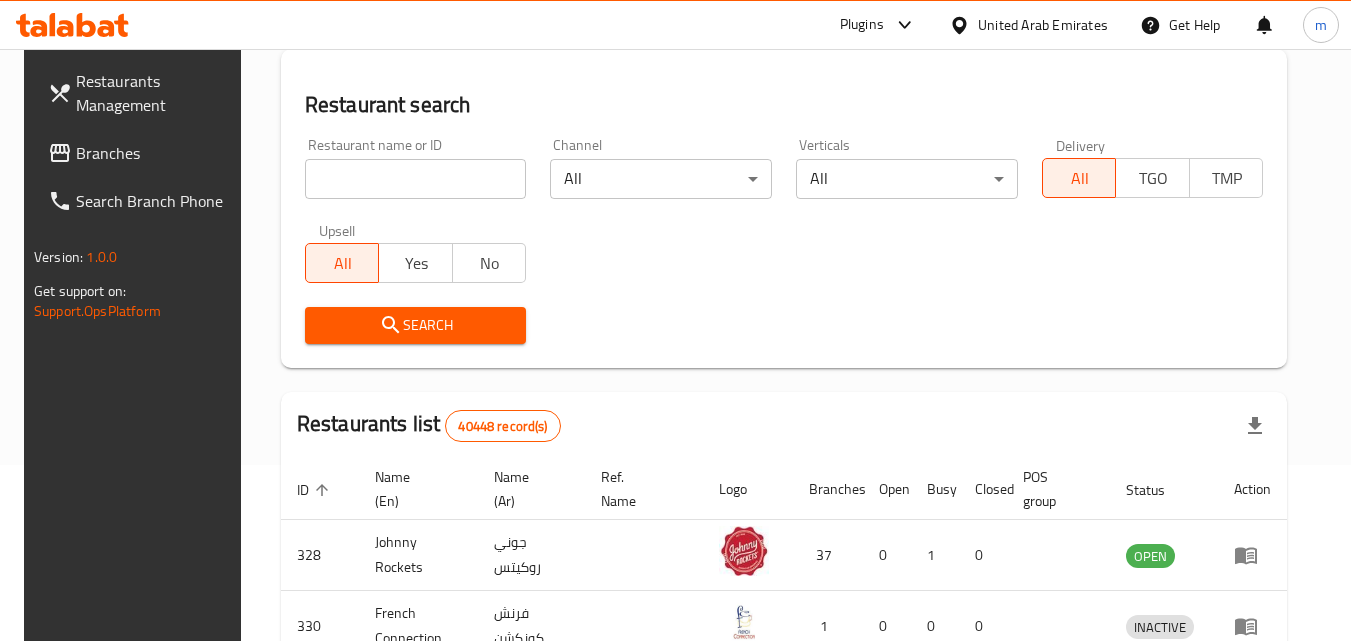 scroll, scrollTop: 234, scrollLeft: 0, axis: vertical 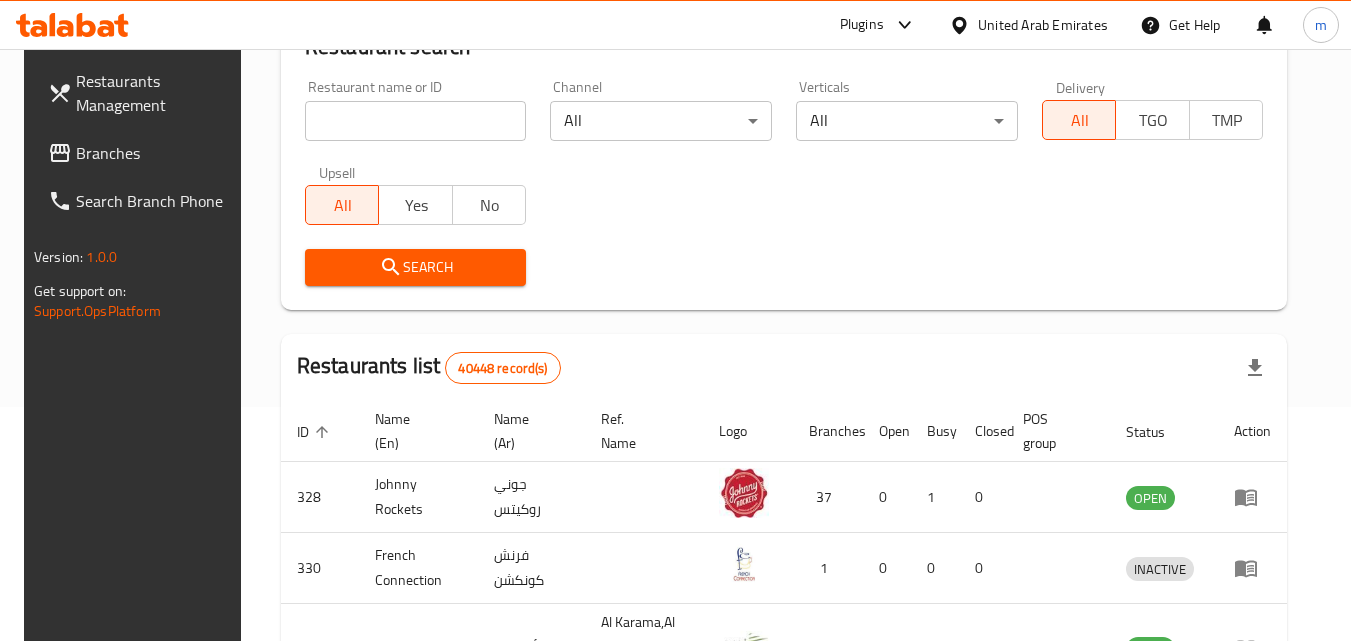 click at bounding box center [416, 121] 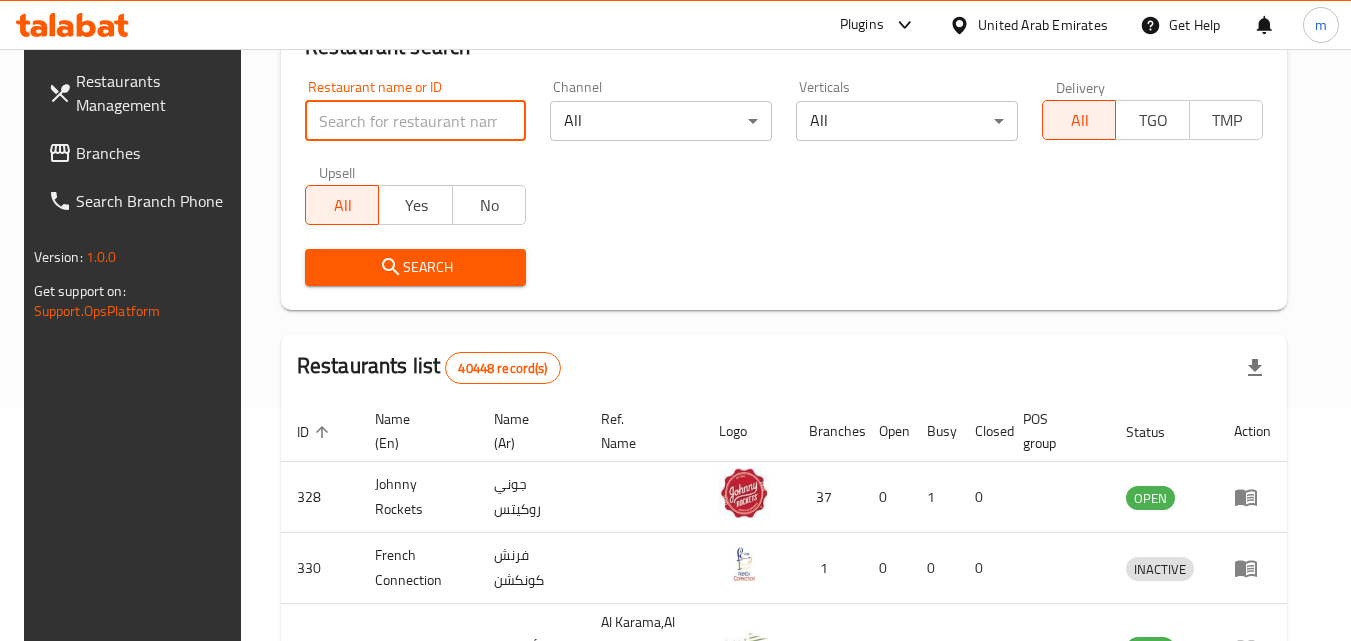 drag, startPoint x: 357, startPoint y: 123, endPoint x: 628, endPoint y: 163, distance: 273.93613 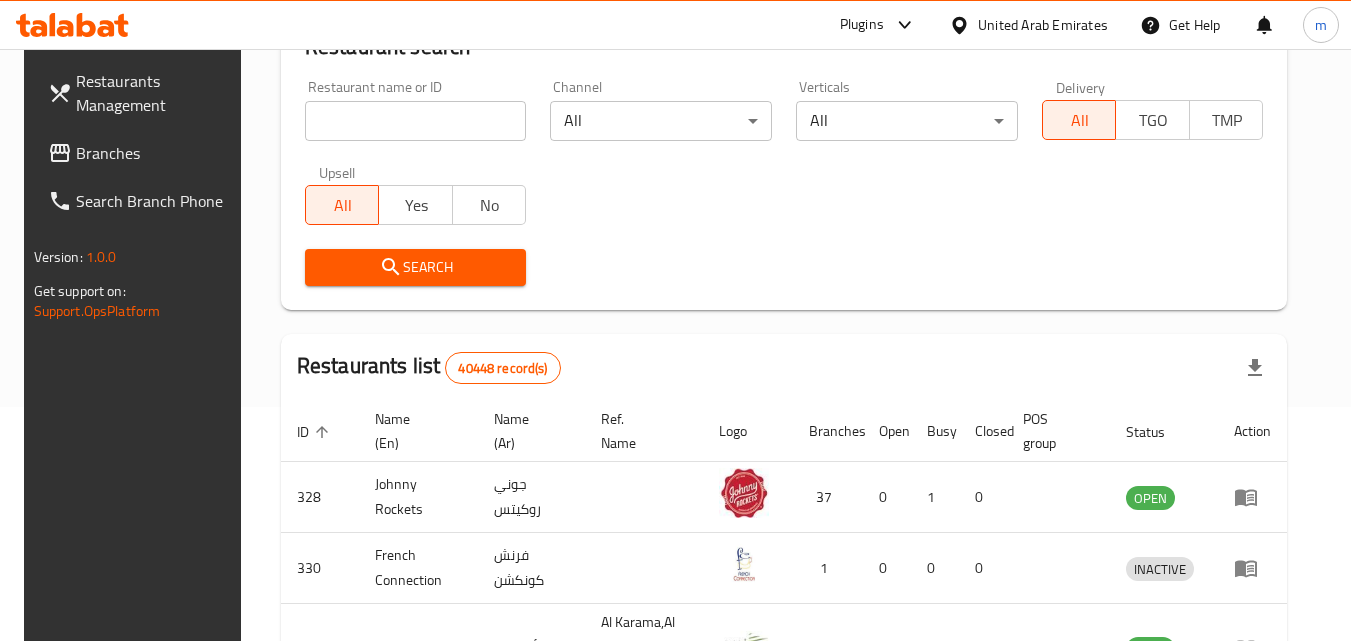 click on "Branches" at bounding box center (155, 153) 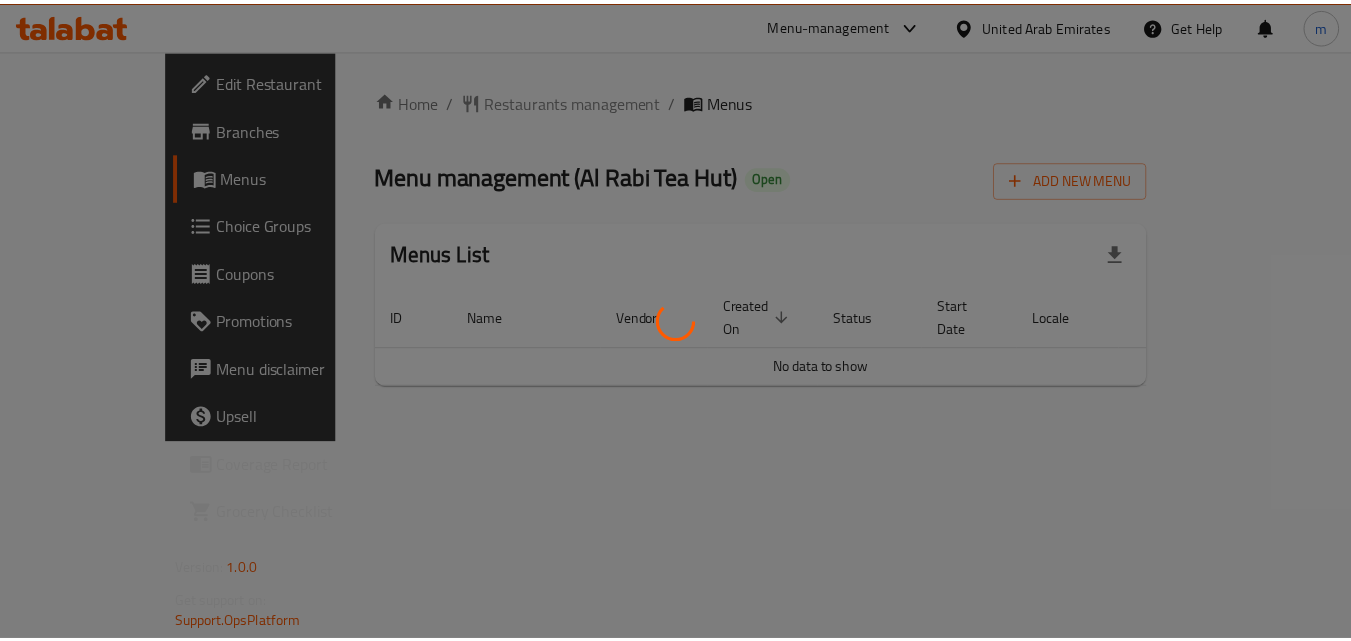 scroll, scrollTop: 0, scrollLeft: 0, axis: both 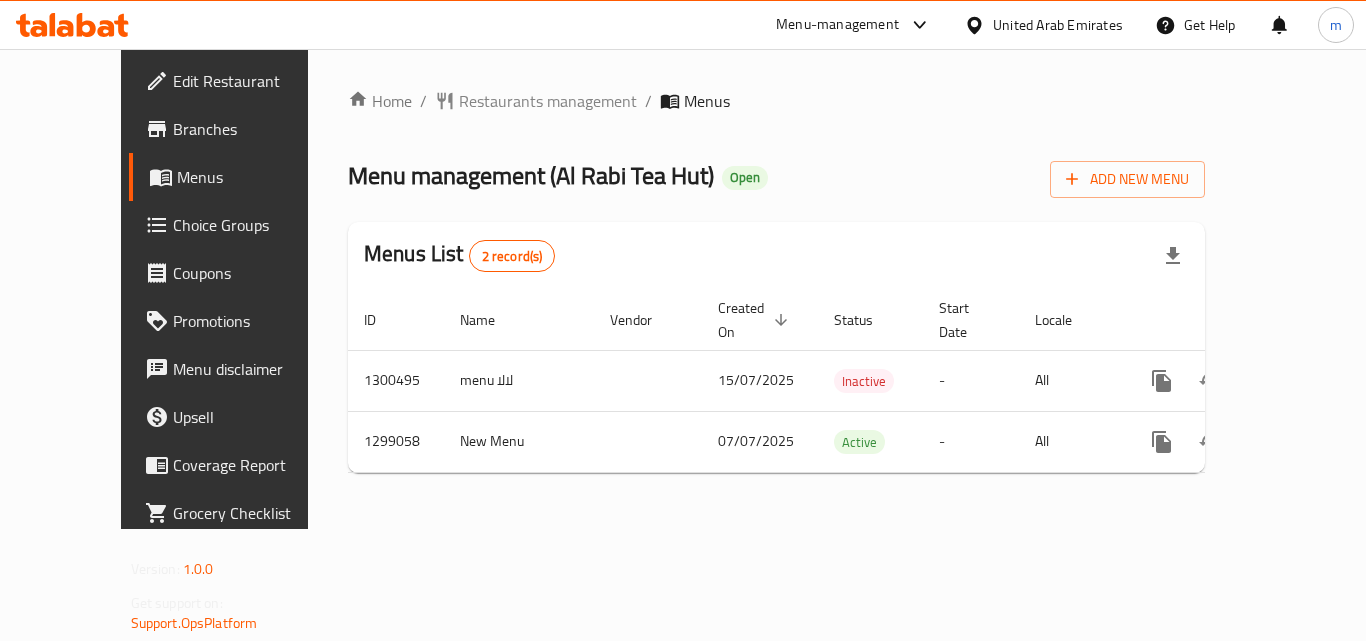 click on "Home / Restaurants management / Menus Menu management ( Al Rabi Tea Hut )  Open Add New Menu Menus List   2 record(s) ID Name Vendor Created On sorted descending Status Start Date Locale Actions 1300495 menu لالا 15/07/2025 Inactive - All 1299058 New Menu 07/07/2025 Active - All" at bounding box center (776, 289) 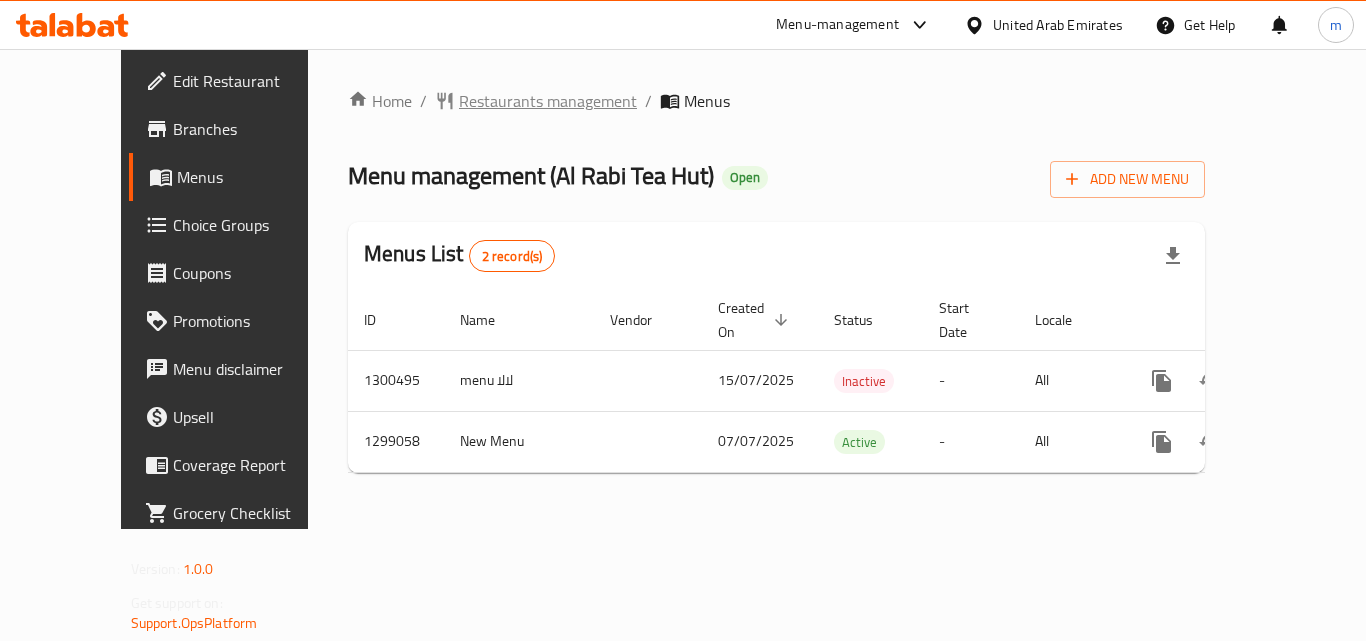 click on "Restaurants management" at bounding box center [548, 101] 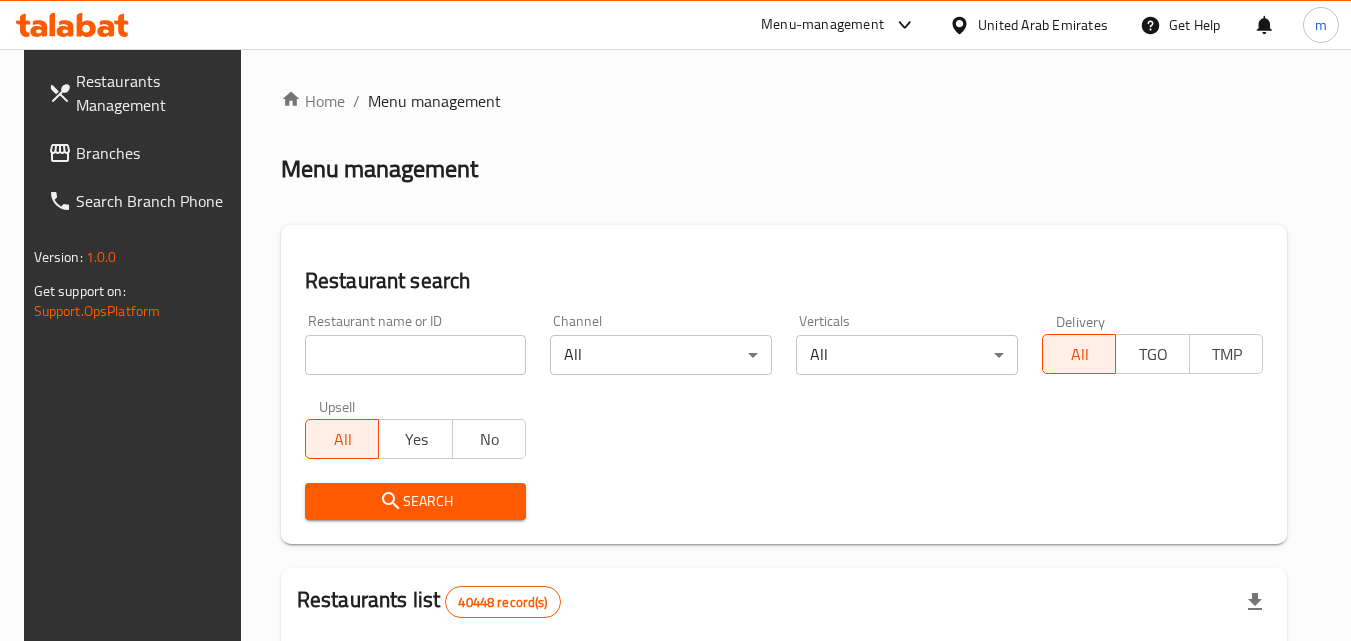 click at bounding box center [416, 355] 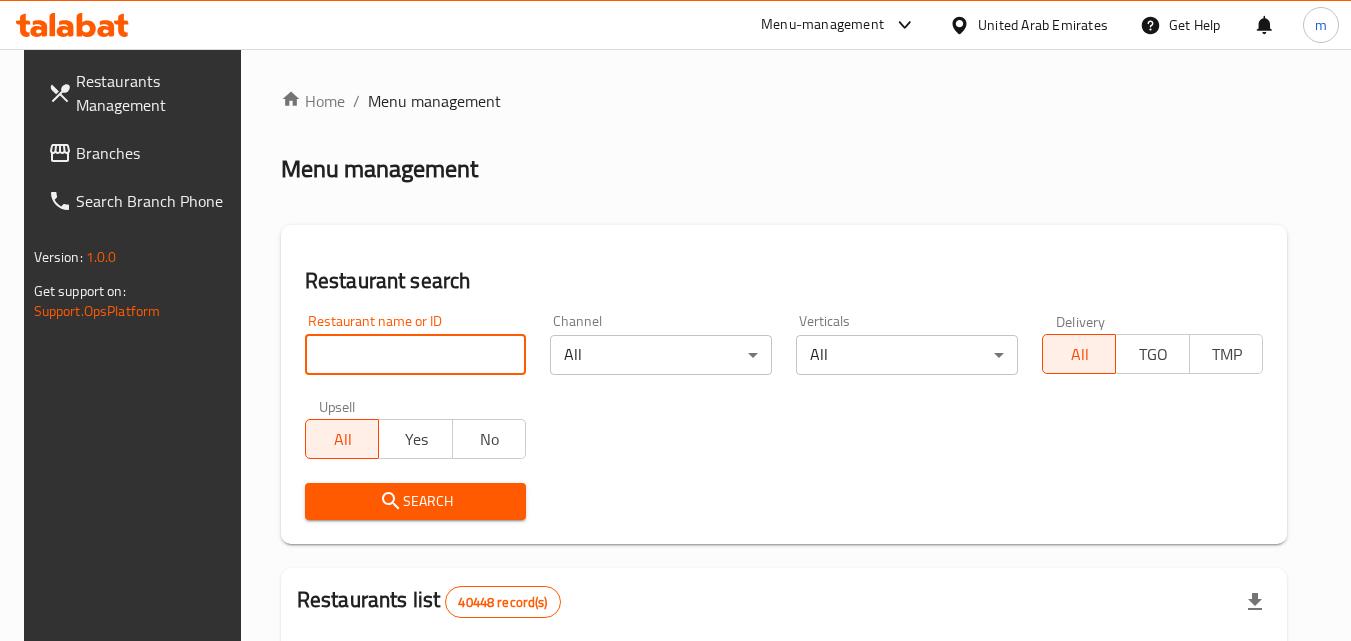 paste on "701201" 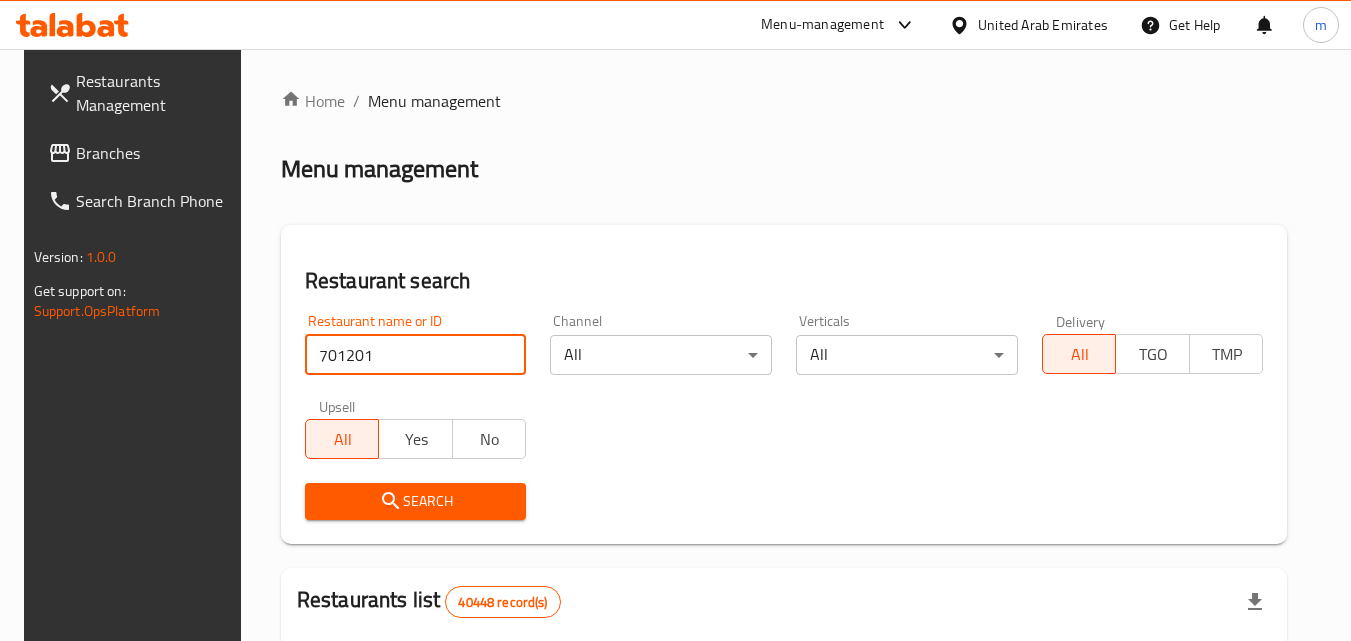 type on "701201" 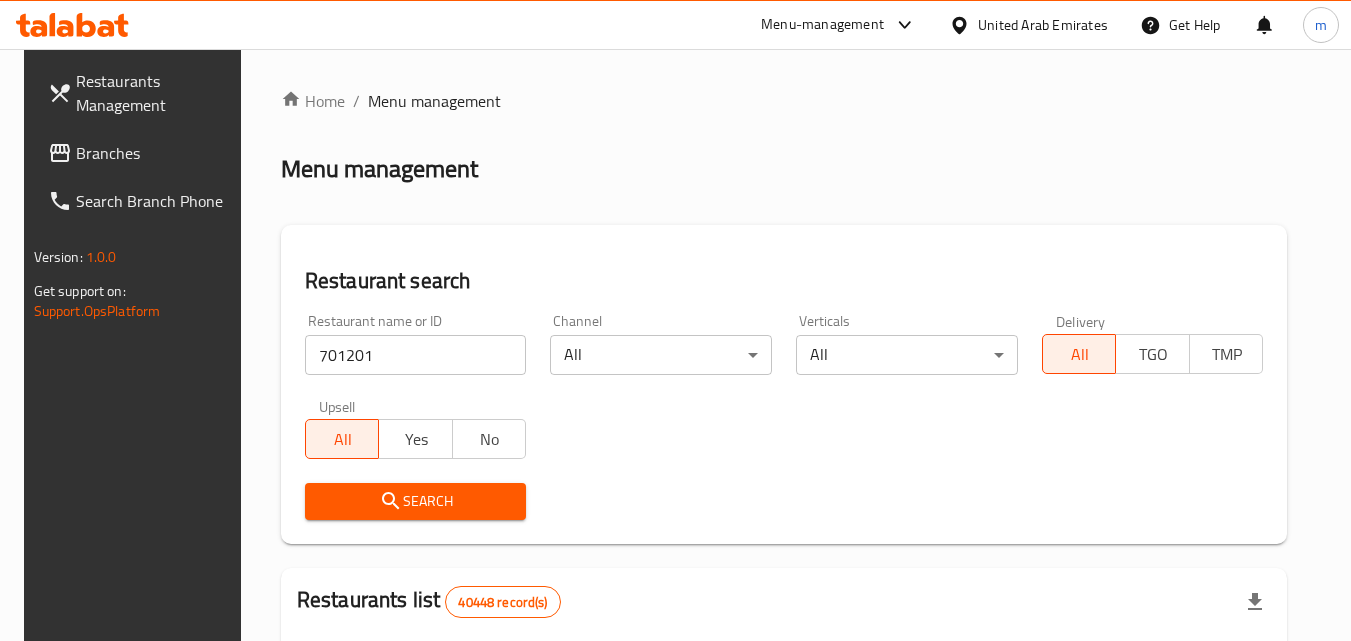 click on "Search" at bounding box center [416, 501] 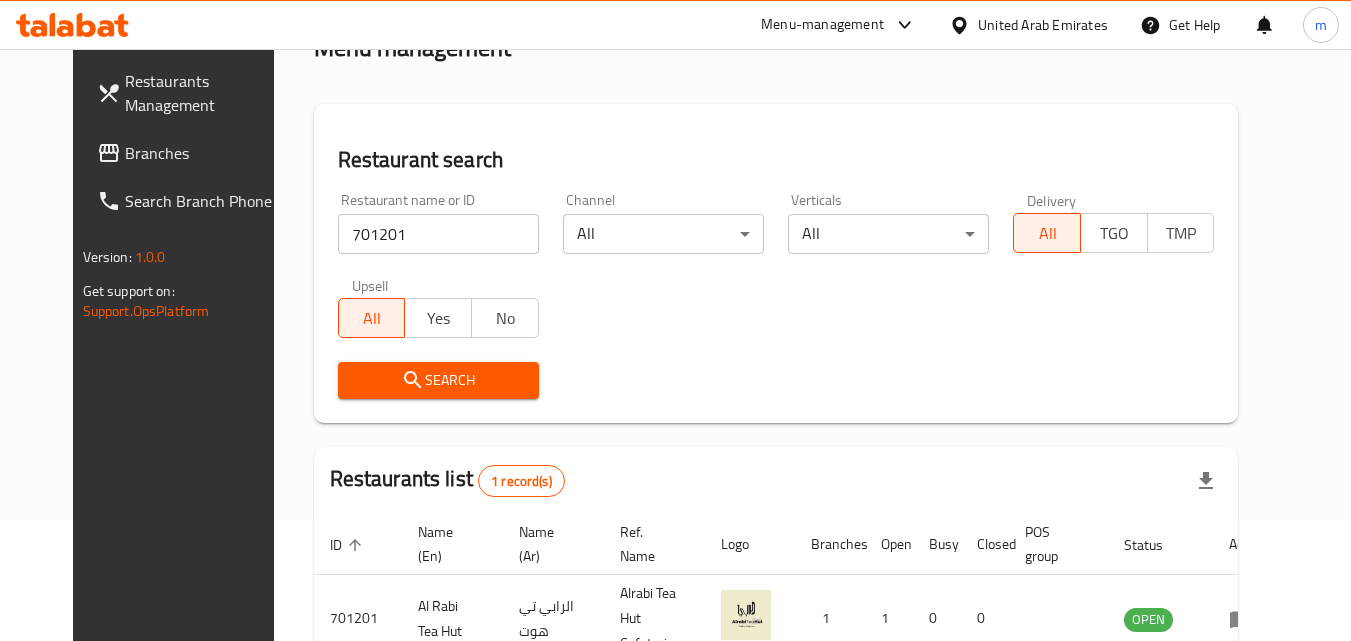 scroll, scrollTop: 0, scrollLeft: 0, axis: both 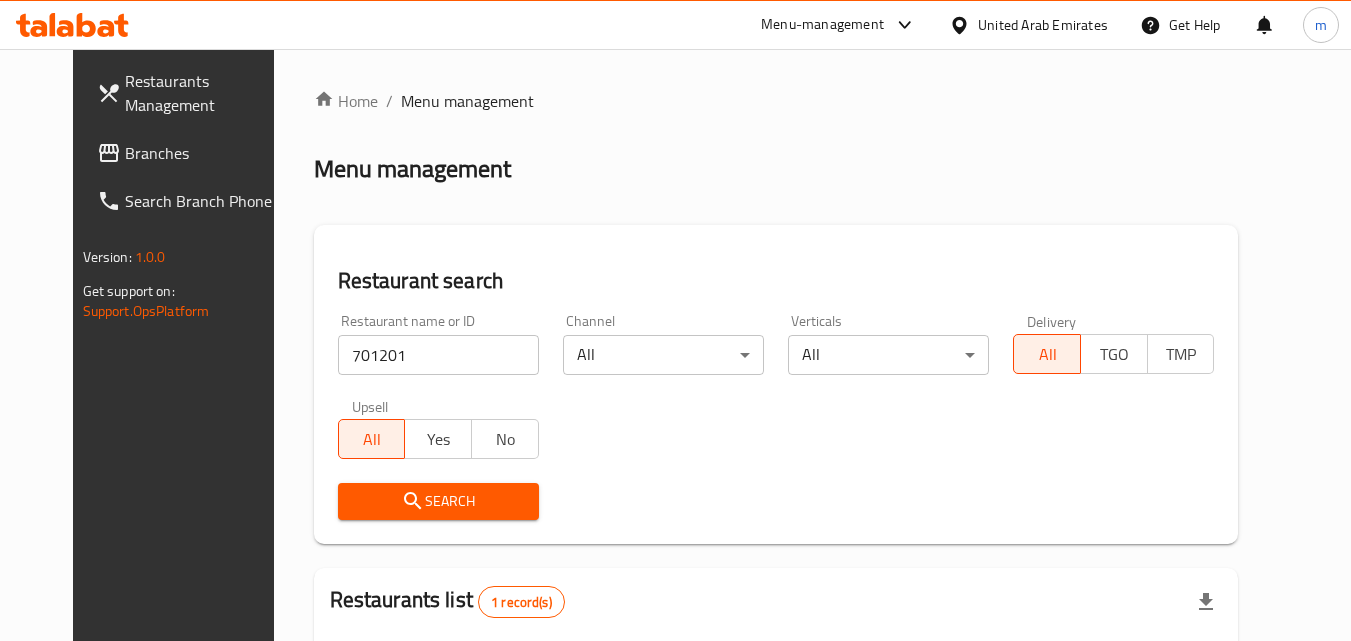 click on "United Arab Emirates" at bounding box center (1043, 25) 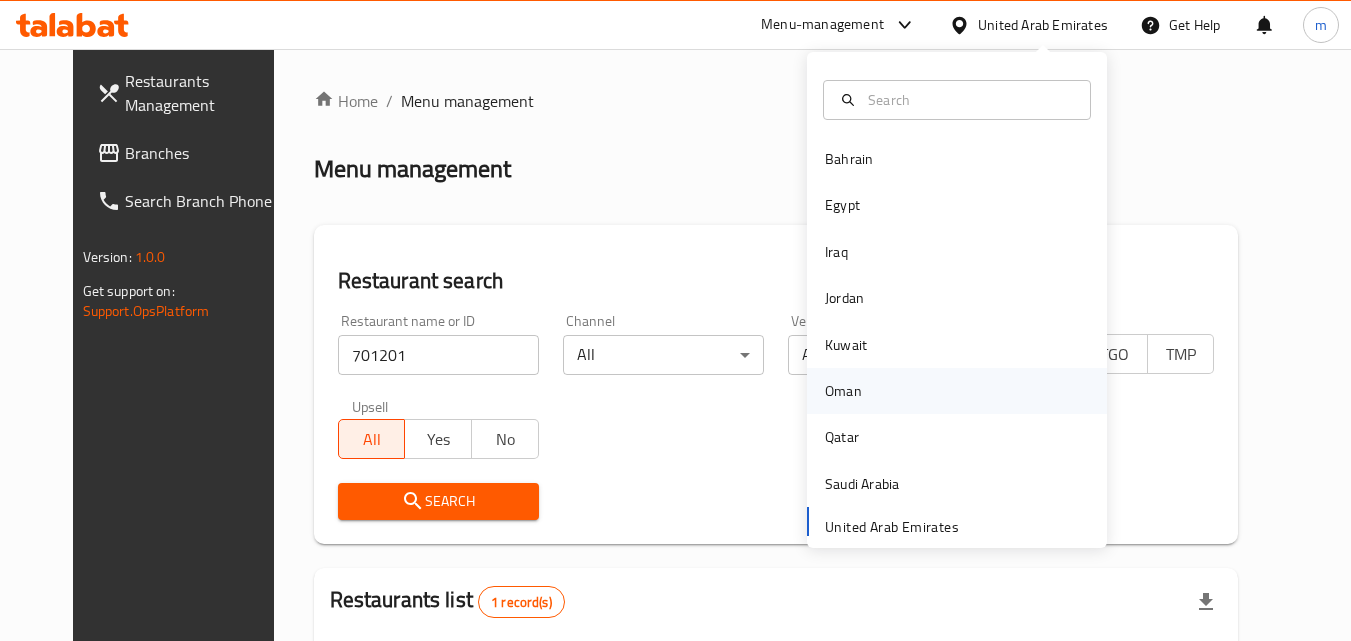 click on "Oman" at bounding box center (843, 391) 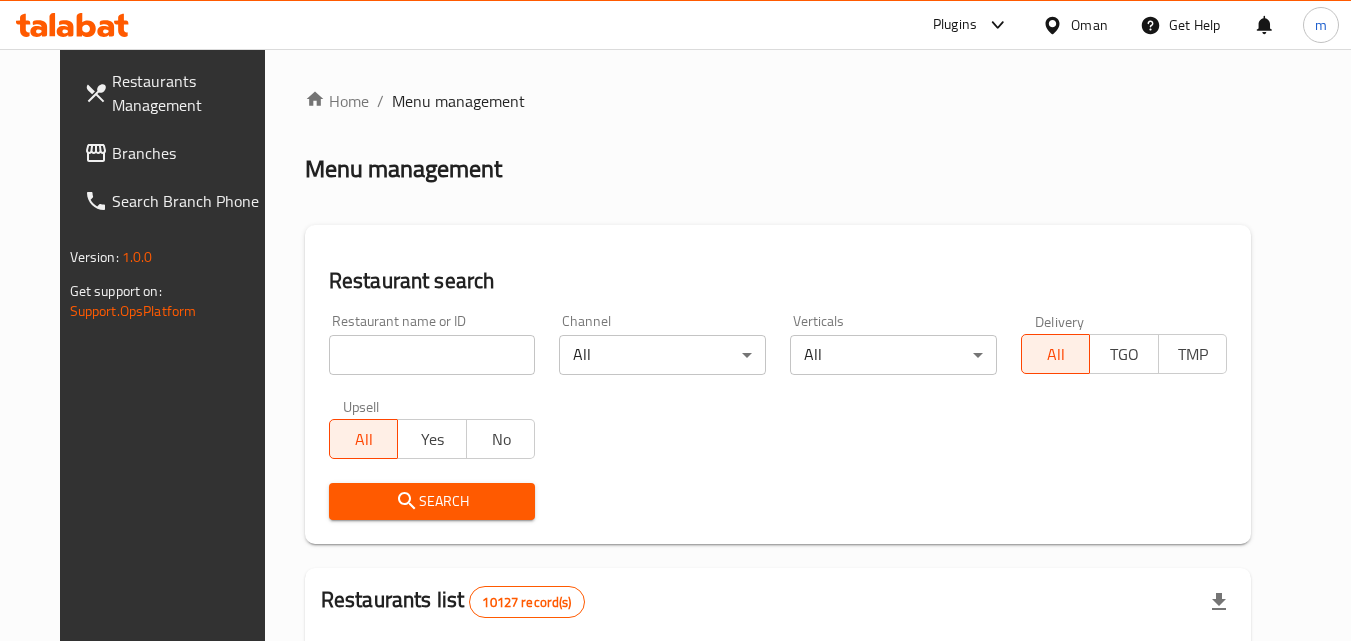 click on "Branches" at bounding box center (191, 153) 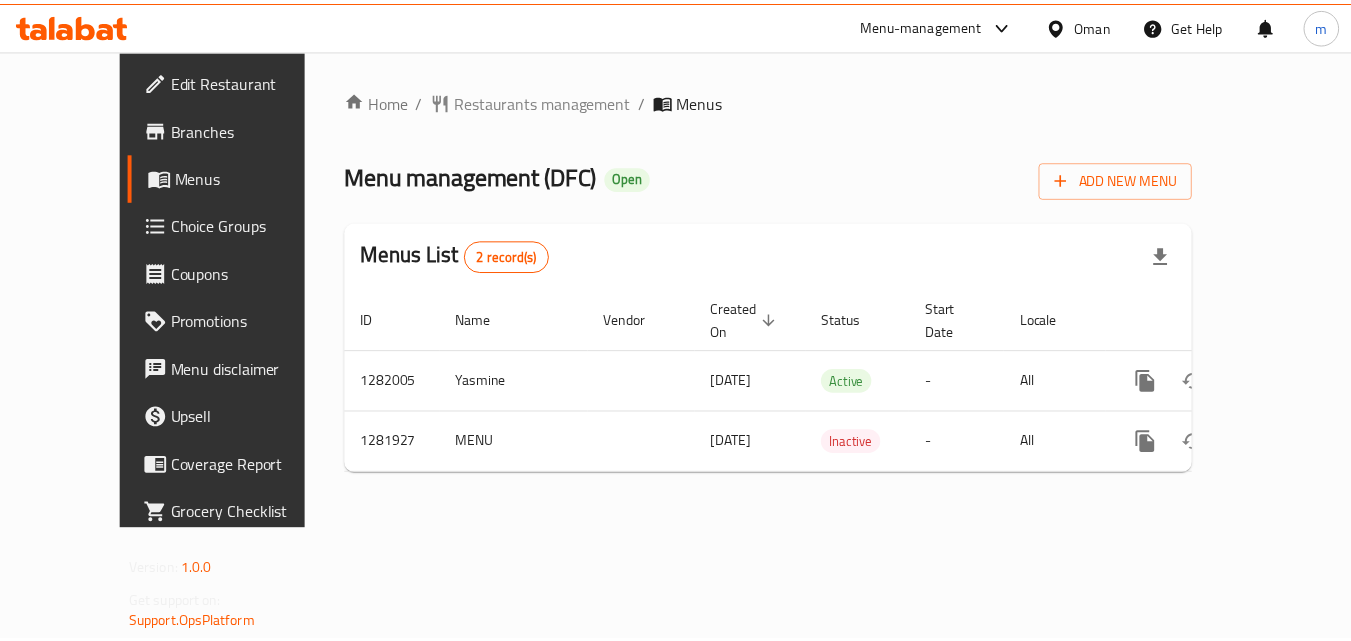 scroll, scrollTop: 0, scrollLeft: 0, axis: both 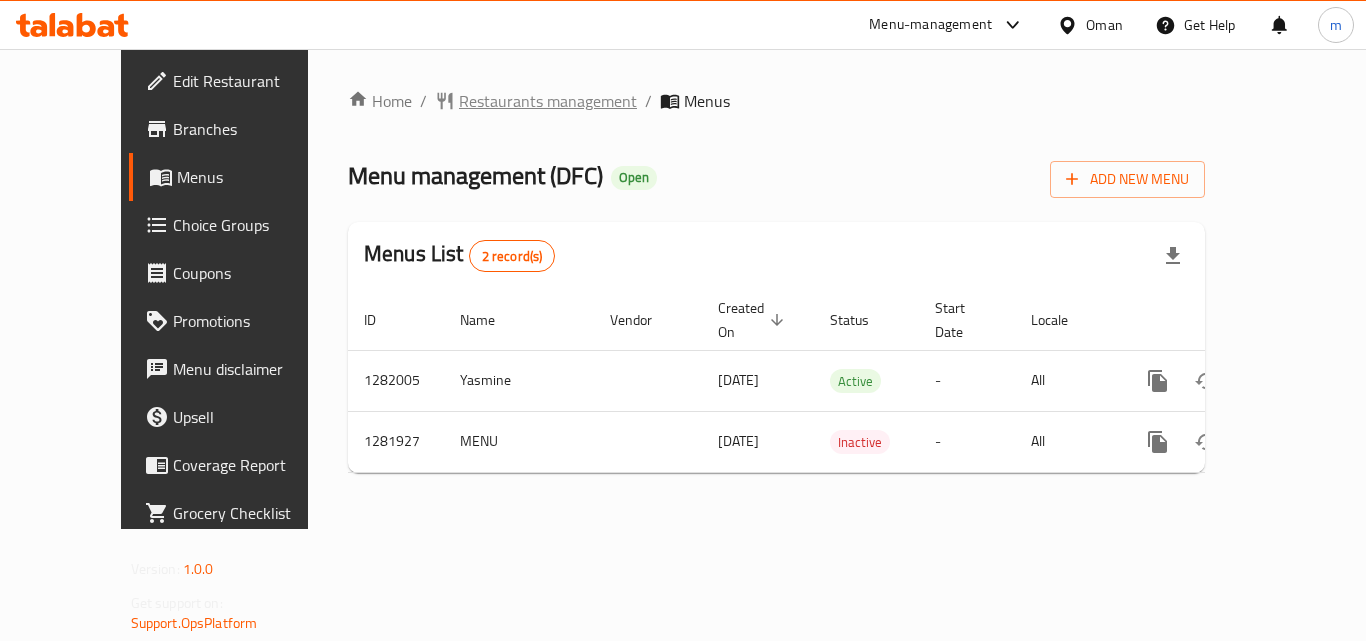 click on "Restaurants management" at bounding box center [548, 101] 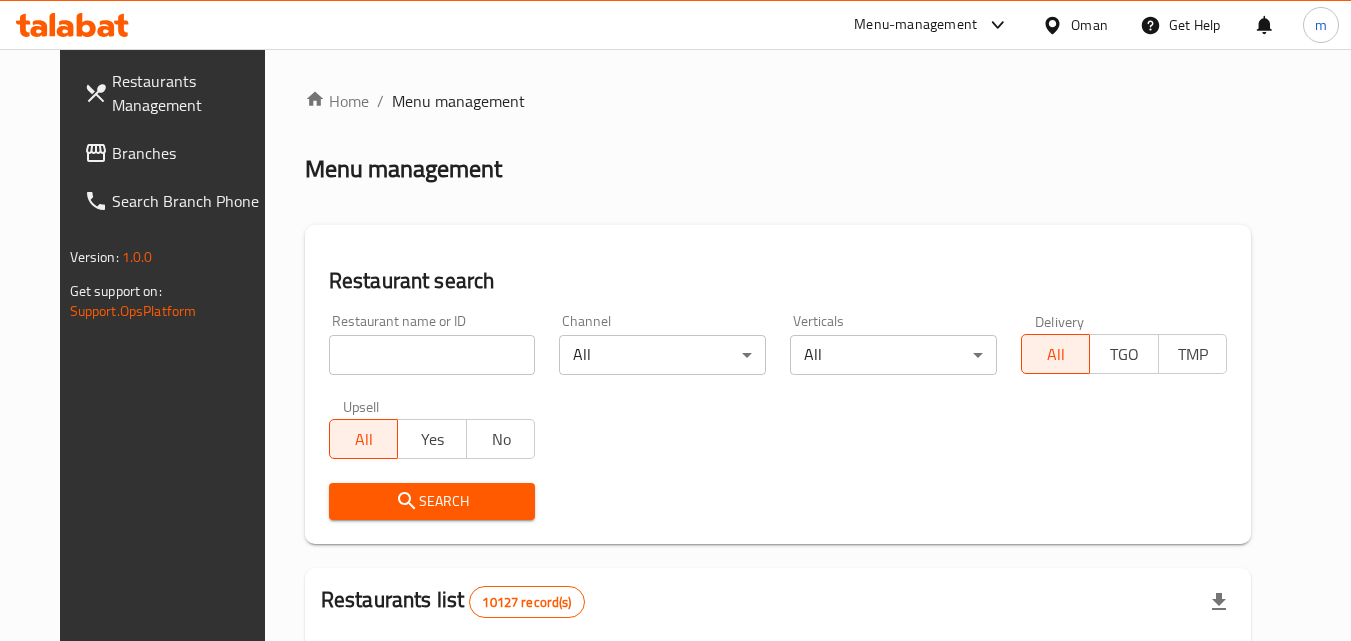 click at bounding box center [432, 355] 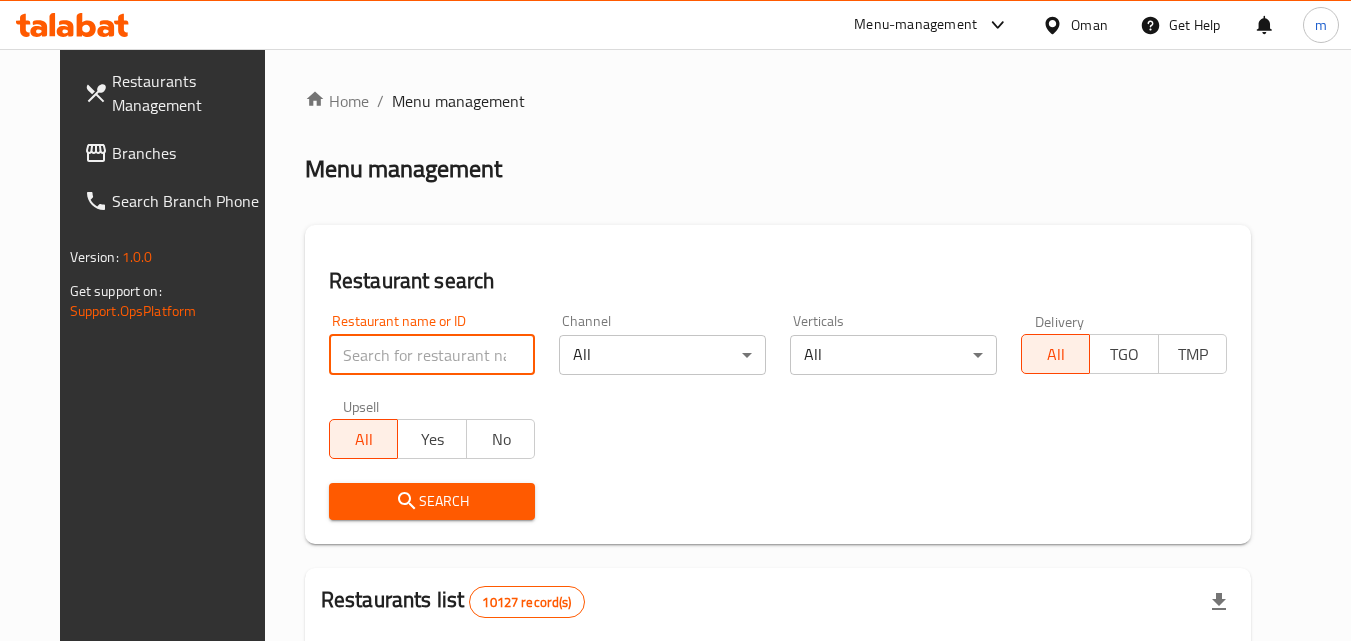 click at bounding box center [432, 355] 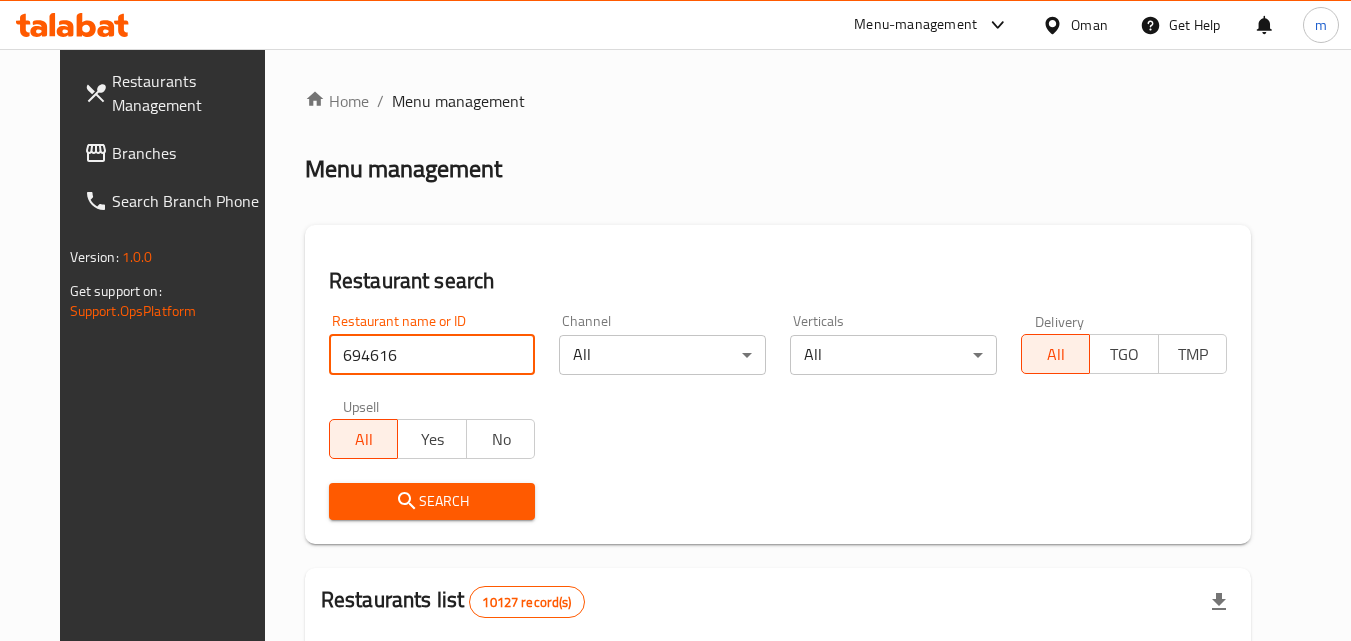 type on "694616" 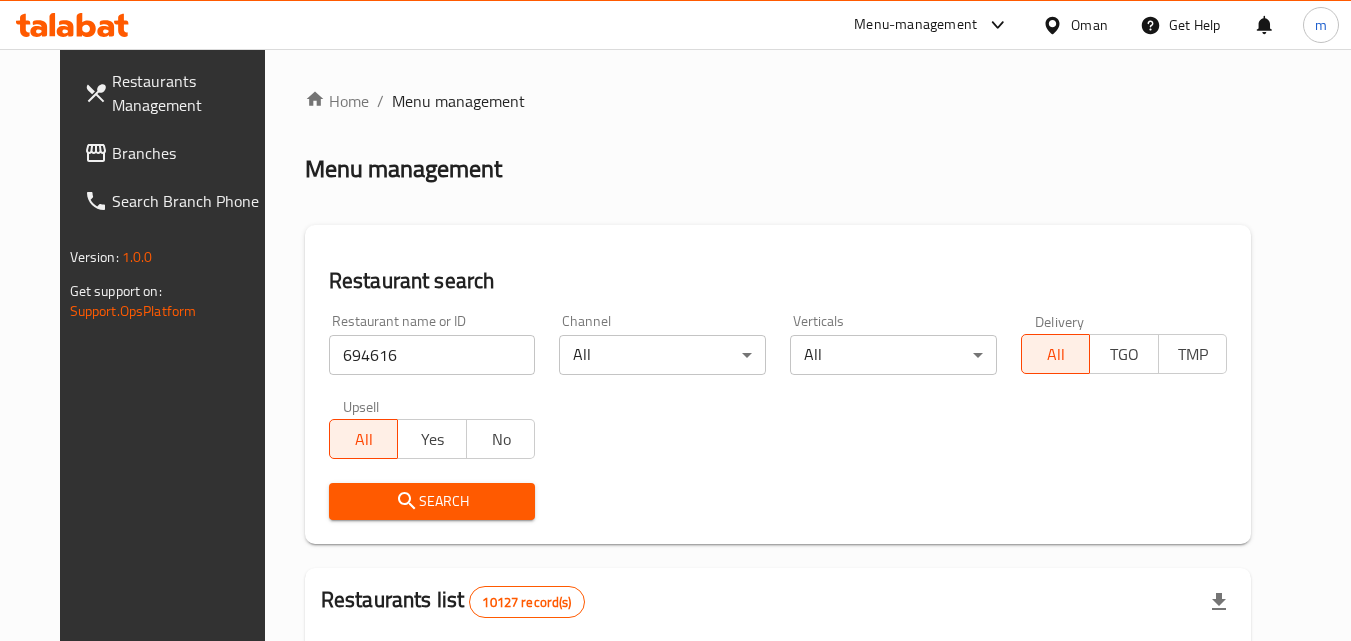 click on "Search" at bounding box center (432, 501) 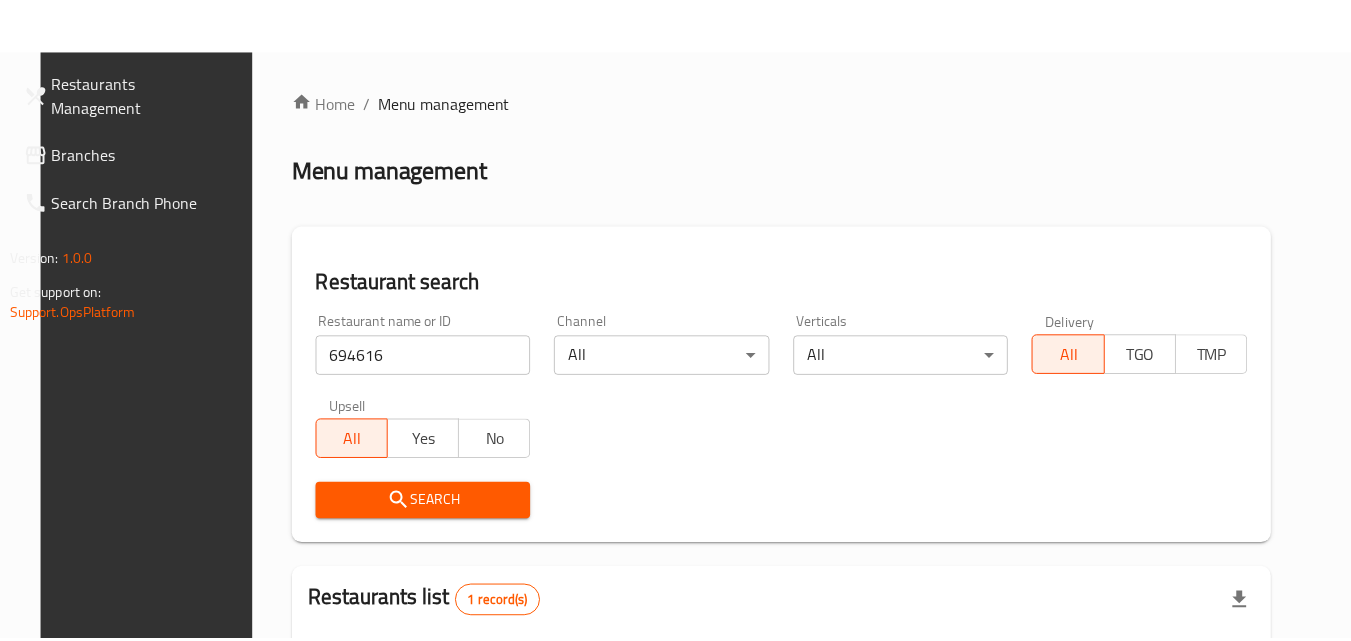 scroll, scrollTop: 251, scrollLeft: 0, axis: vertical 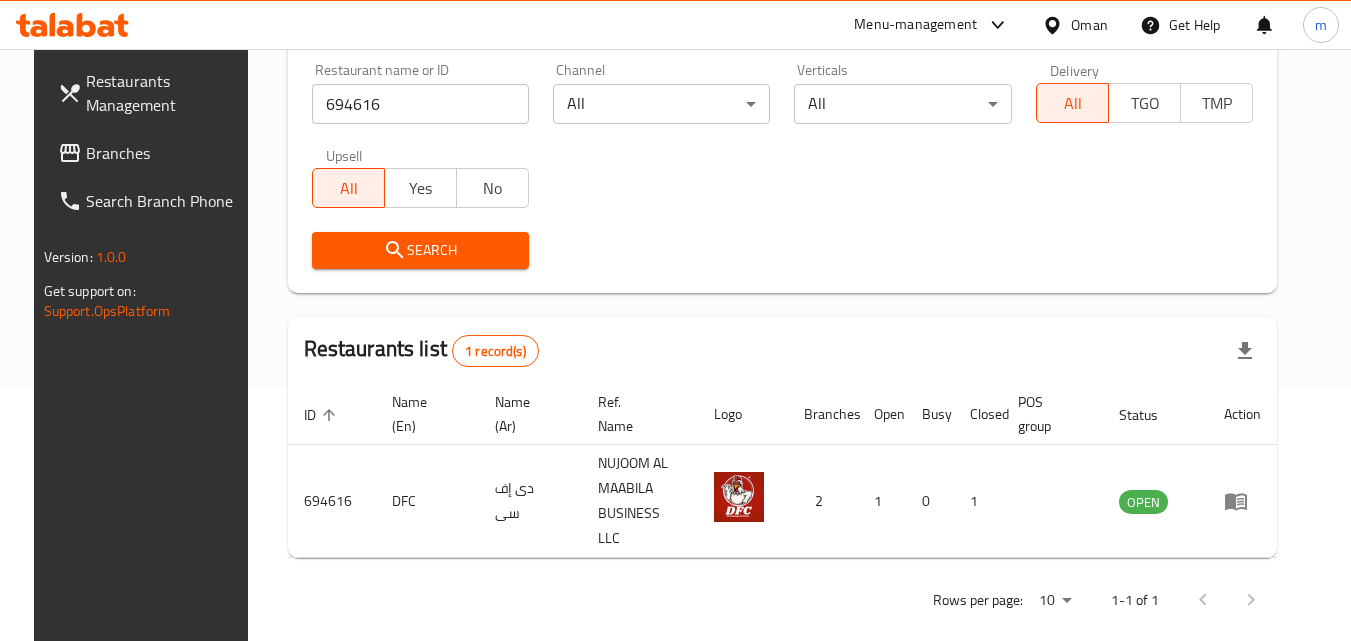 click on "Oman" at bounding box center [1089, 25] 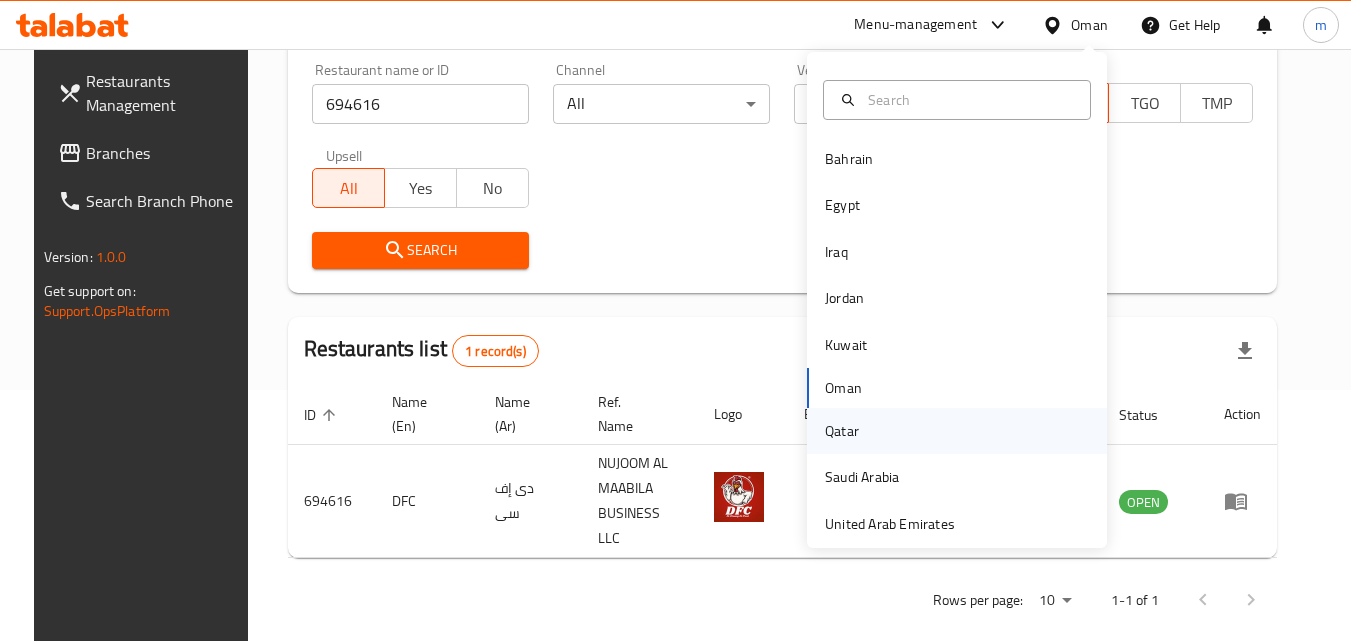 click on "Qatar" at bounding box center [842, 431] 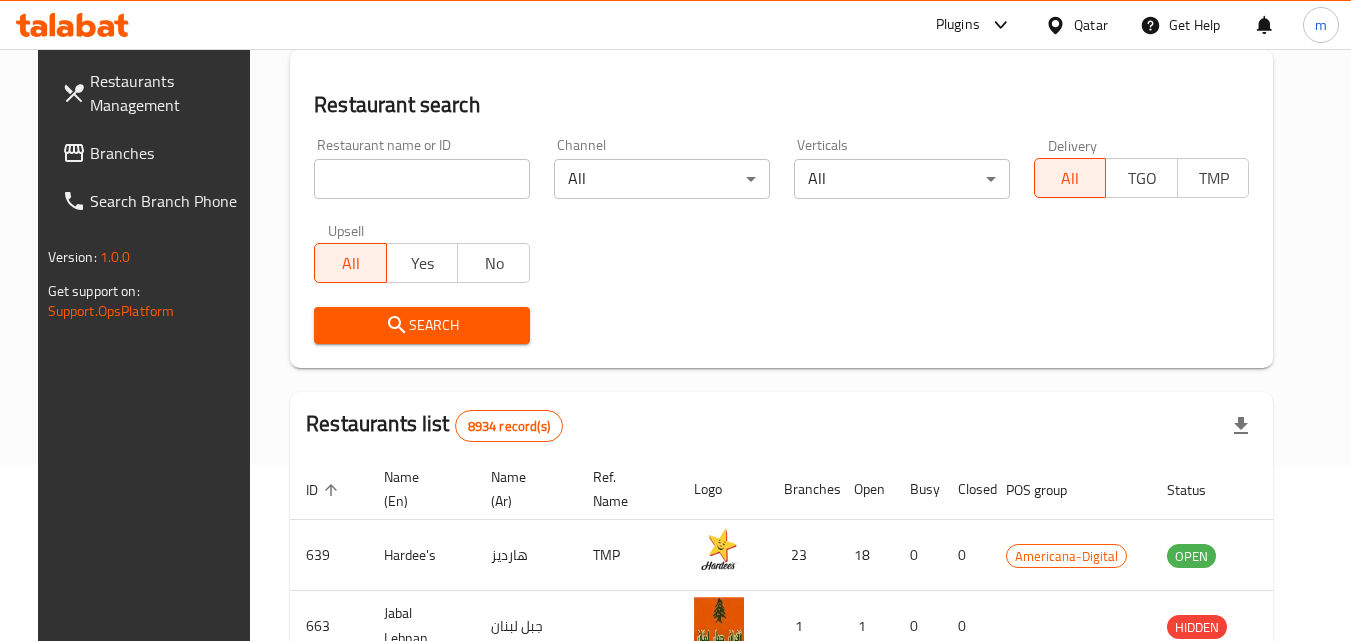 scroll, scrollTop: 251, scrollLeft: 0, axis: vertical 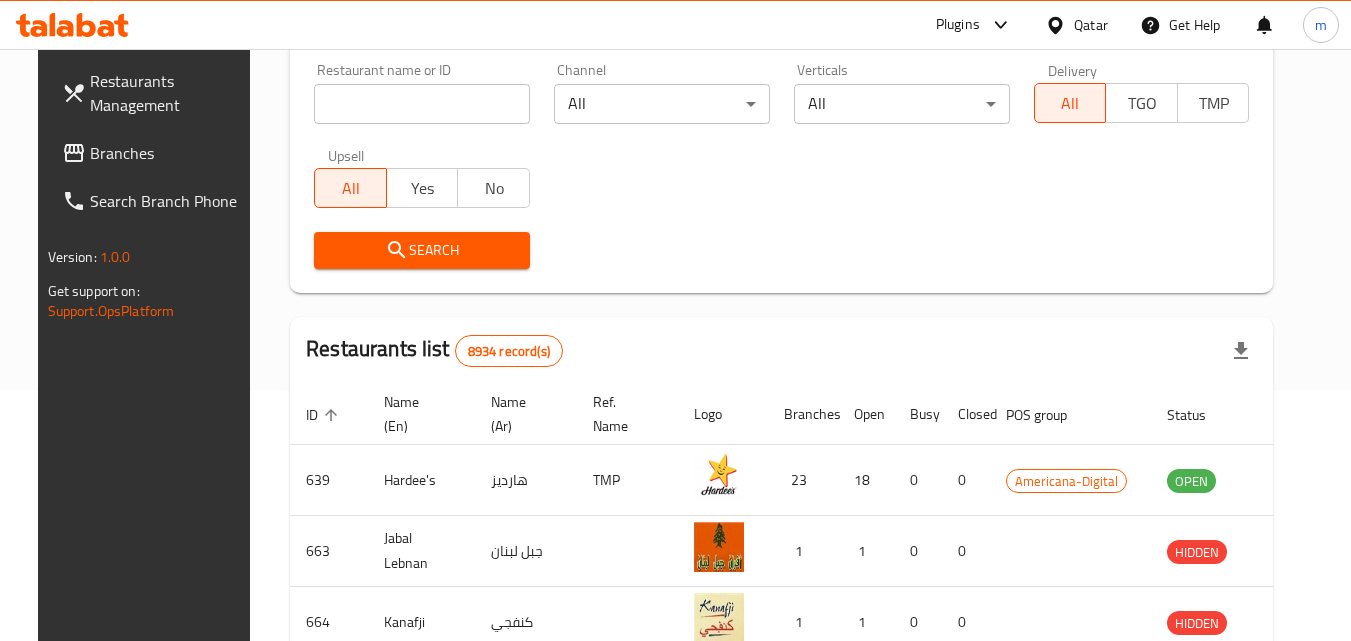 click on "Branches" at bounding box center (169, 153) 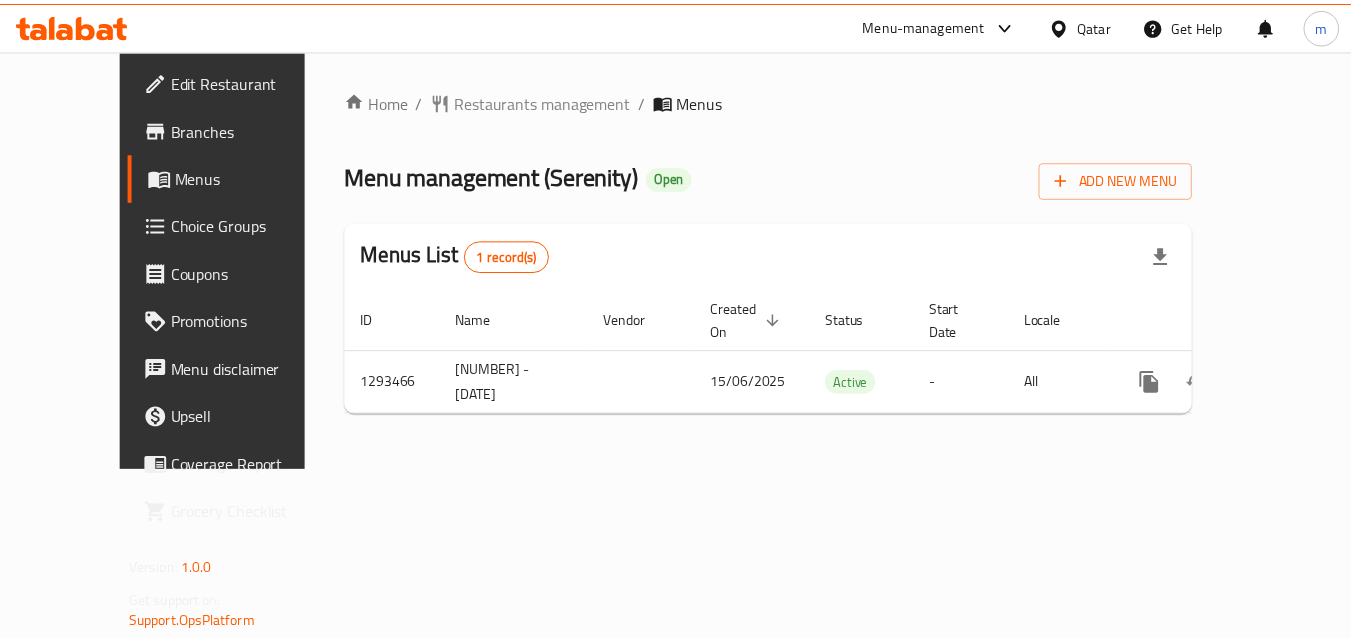 scroll, scrollTop: 0, scrollLeft: 0, axis: both 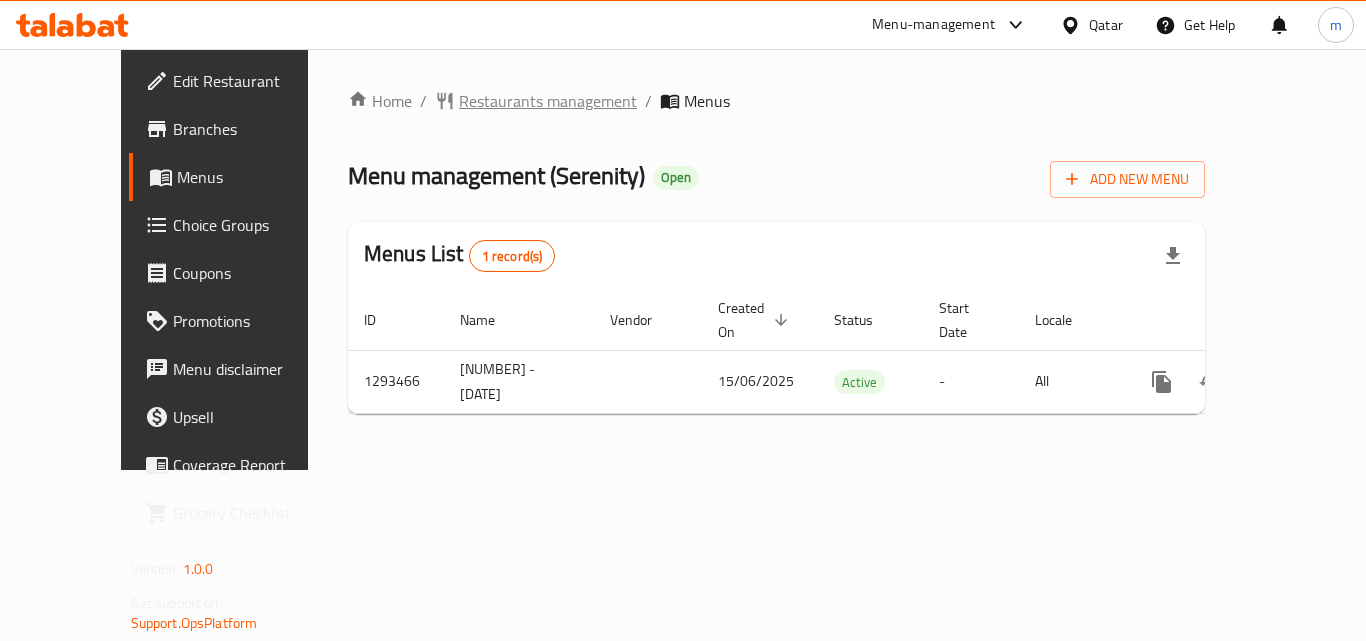 click on "Restaurants management" at bounding box center [548, 101] 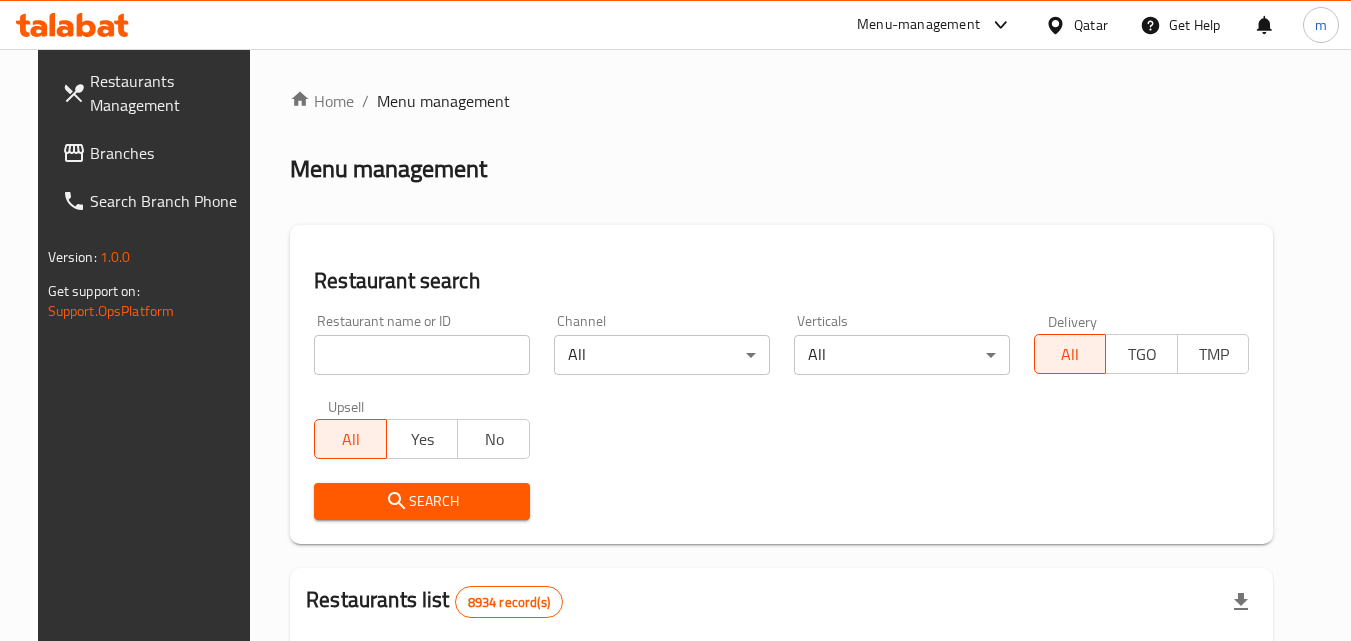 click at bounding box center (422, 355) 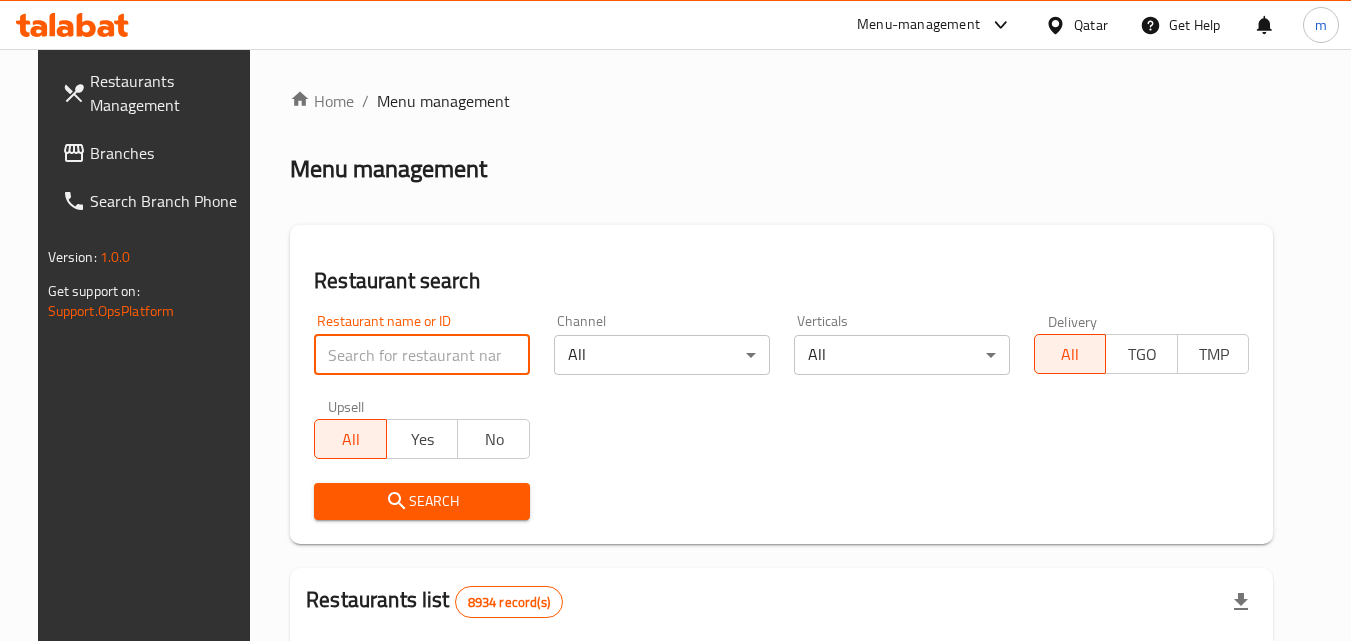 click at bounding box center [422, 355] 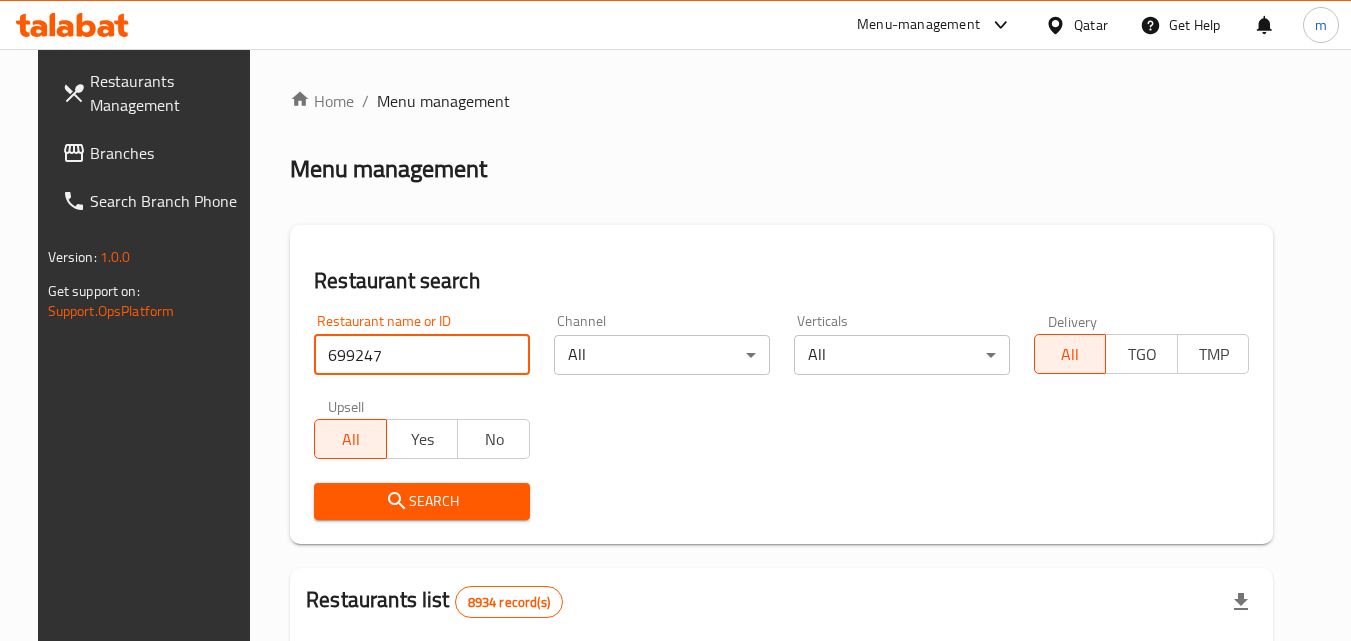 type on "699247" 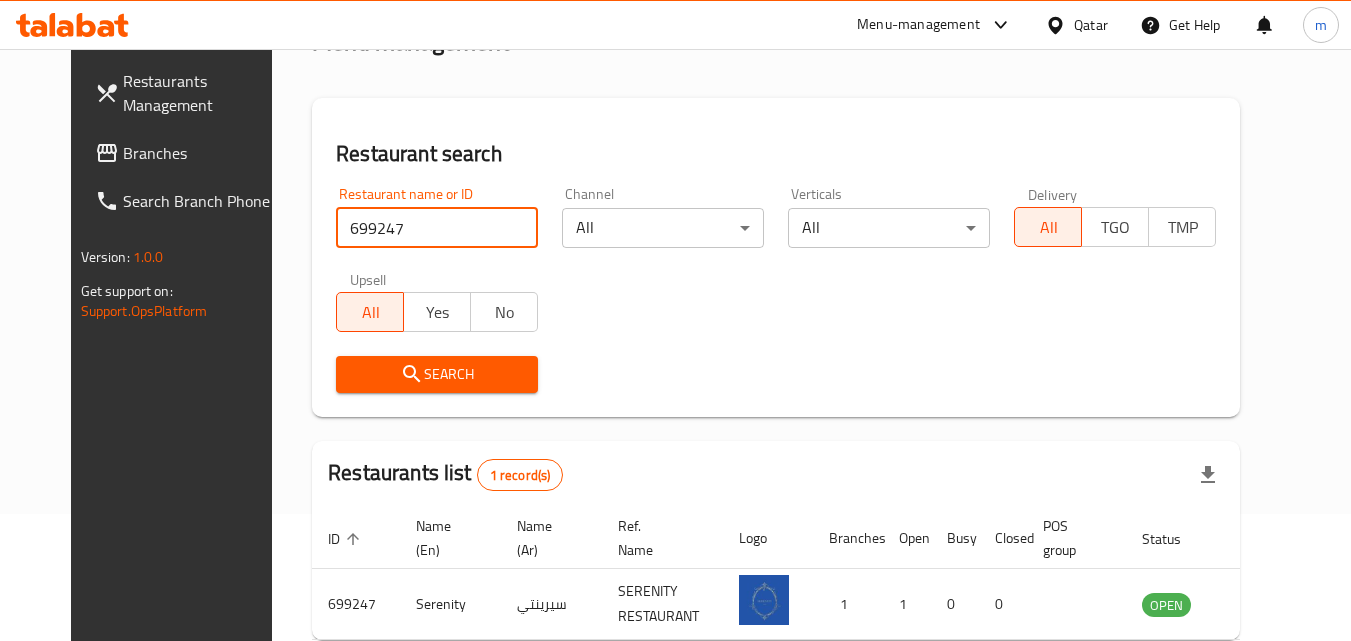 scroll, scrollTop: 234, scrollLeft: 0, axis: vertical 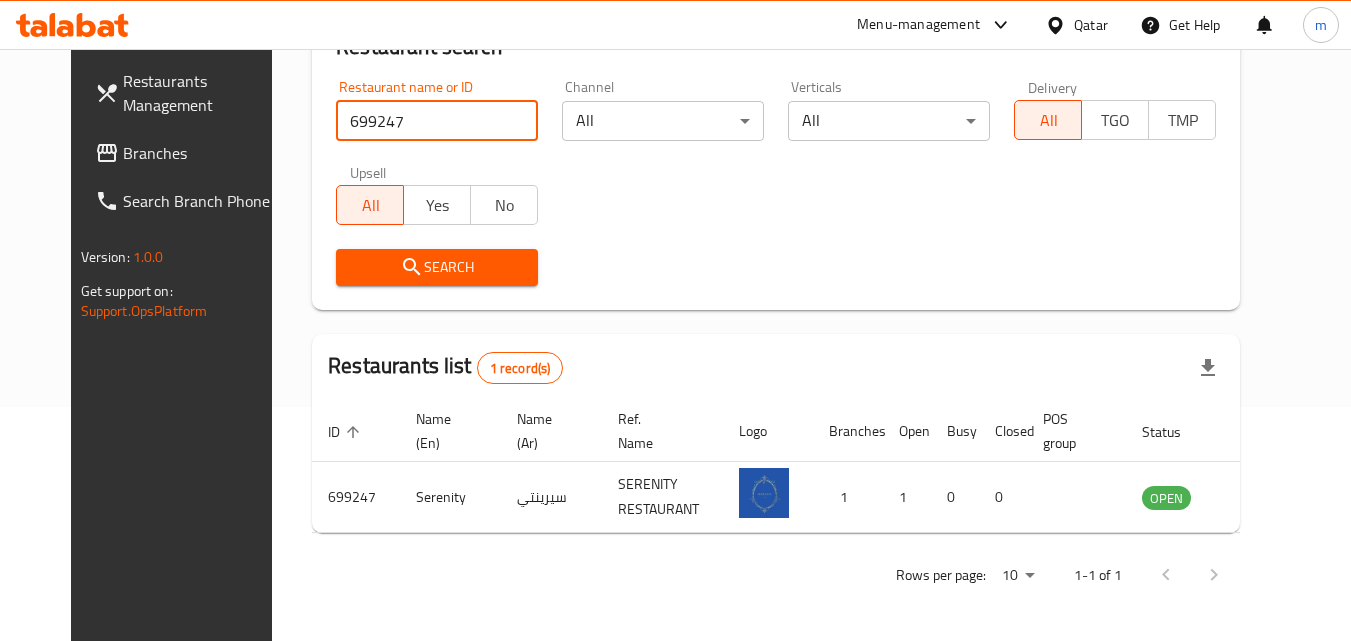 click on "Qatar" at bounding box center (1091, 25) 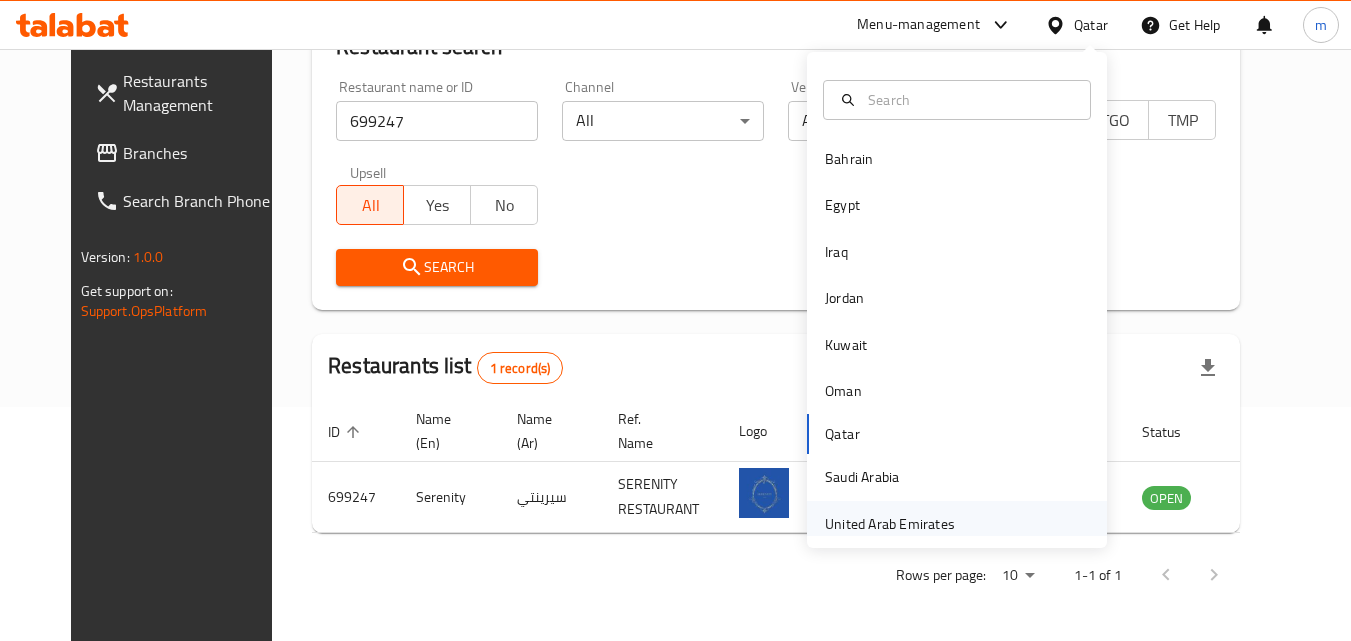 click on "United Arab Emirates" at bounding box center [890, 524] 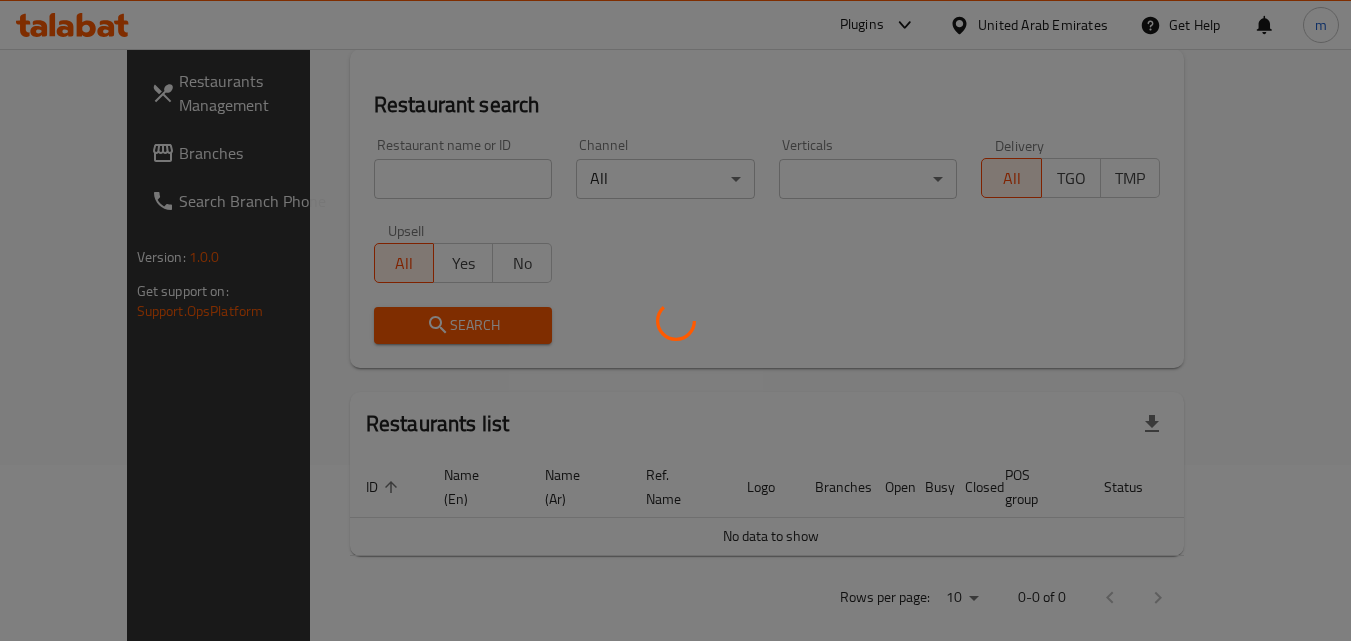scroll, scrollTop: 234, scrollLeft: 0, axis: vertical 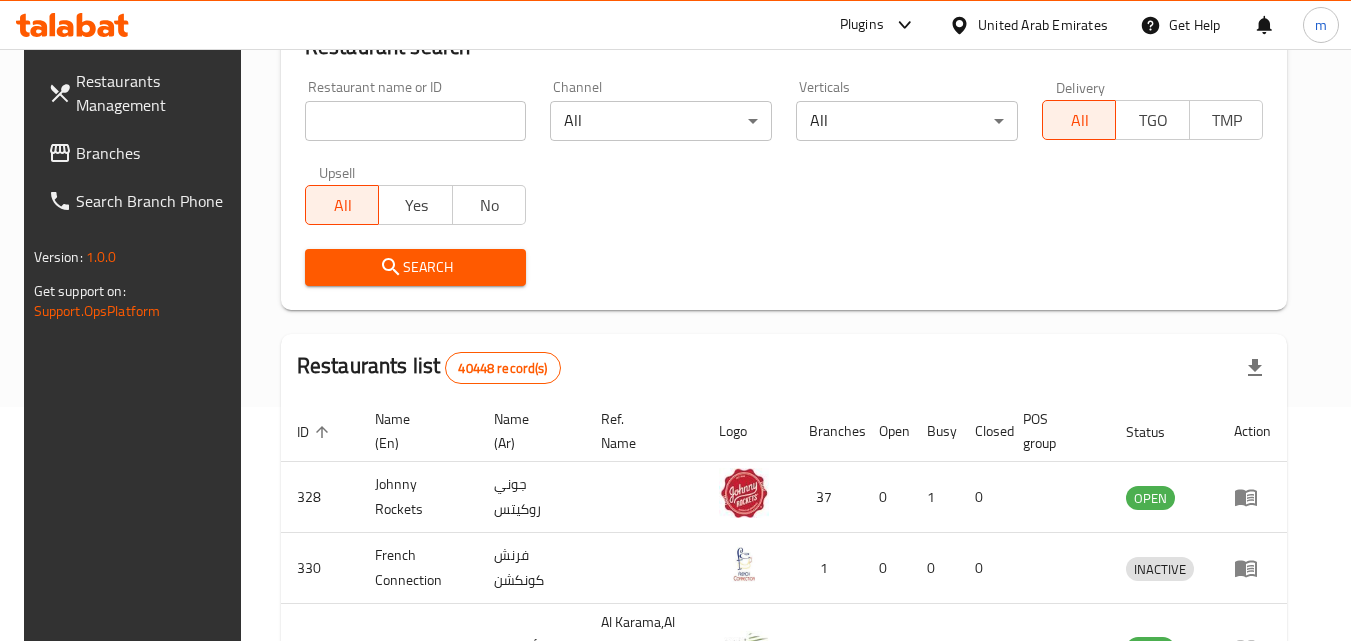 click on "Branches" at bounding box center (155, 153) 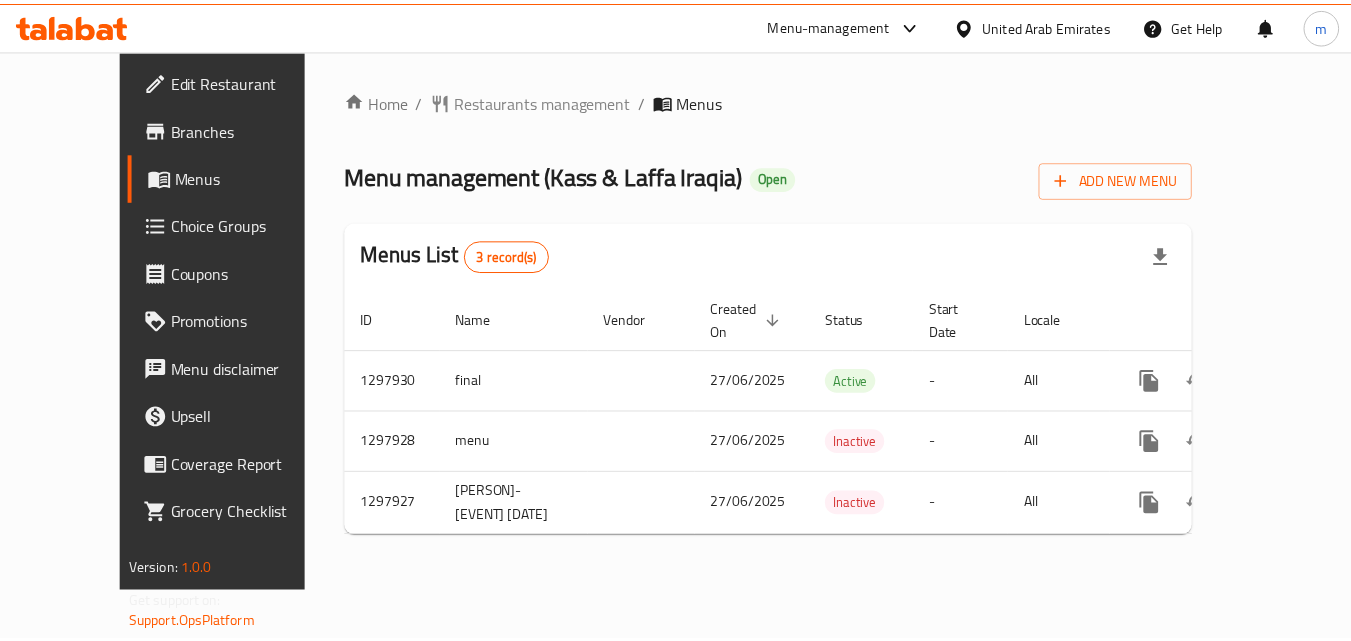 scroll, scrollTop: 0, scrollLeft: 0, axis: both 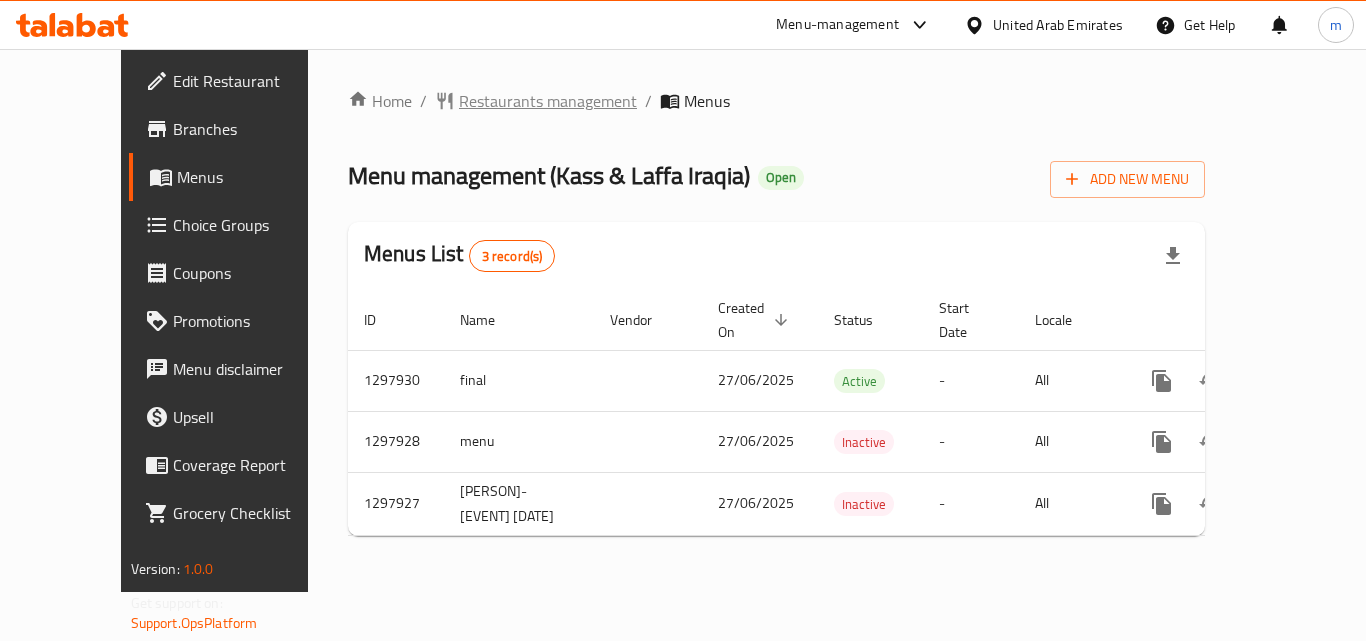 click on "Restaurants management" at bounding box center [548, 101] 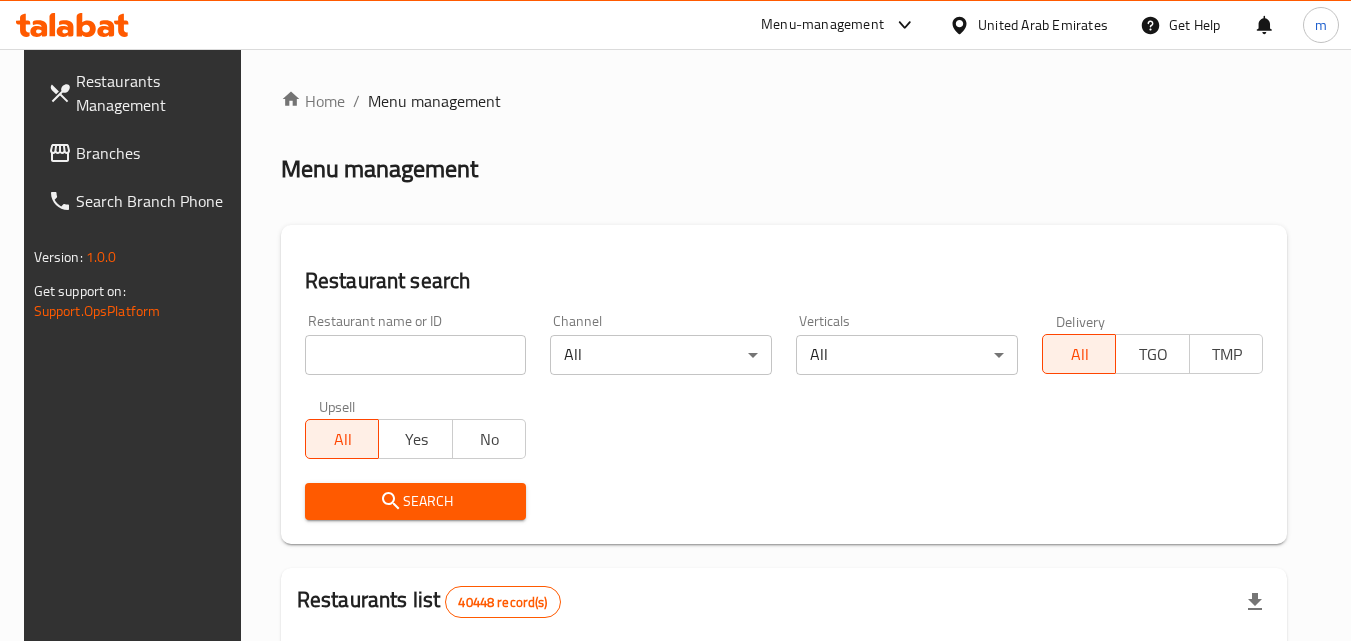 click at bounding box center (416, 355) 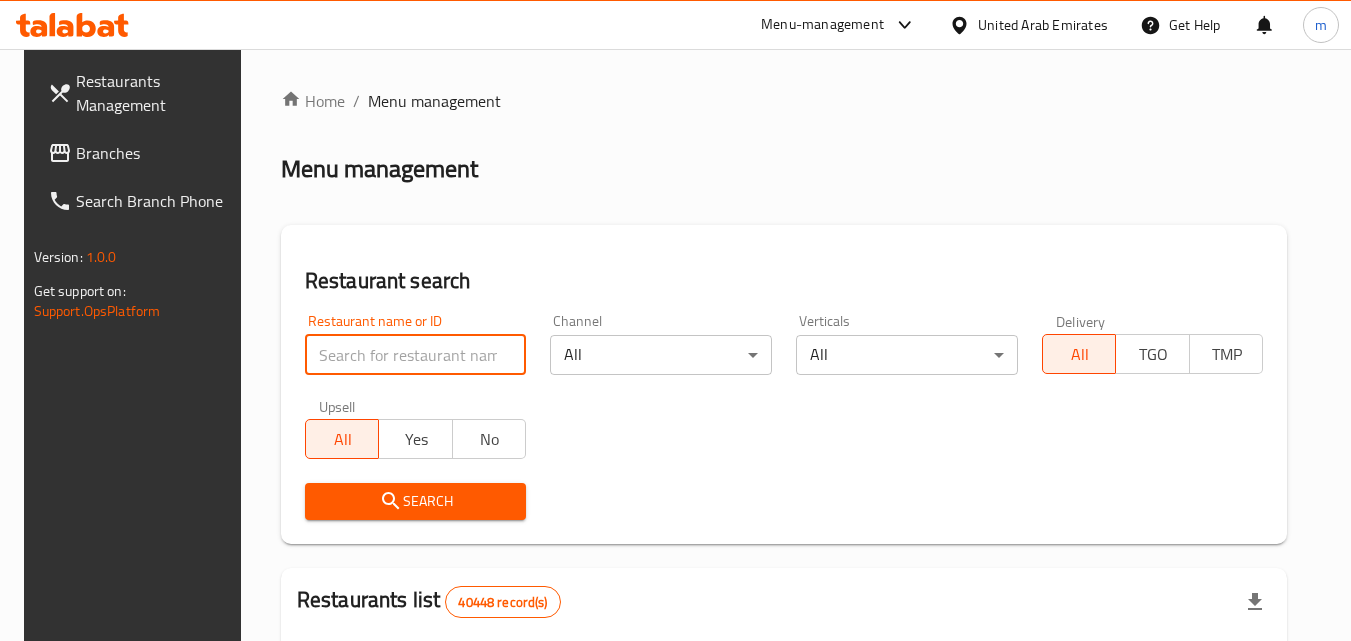 paste on "700716" 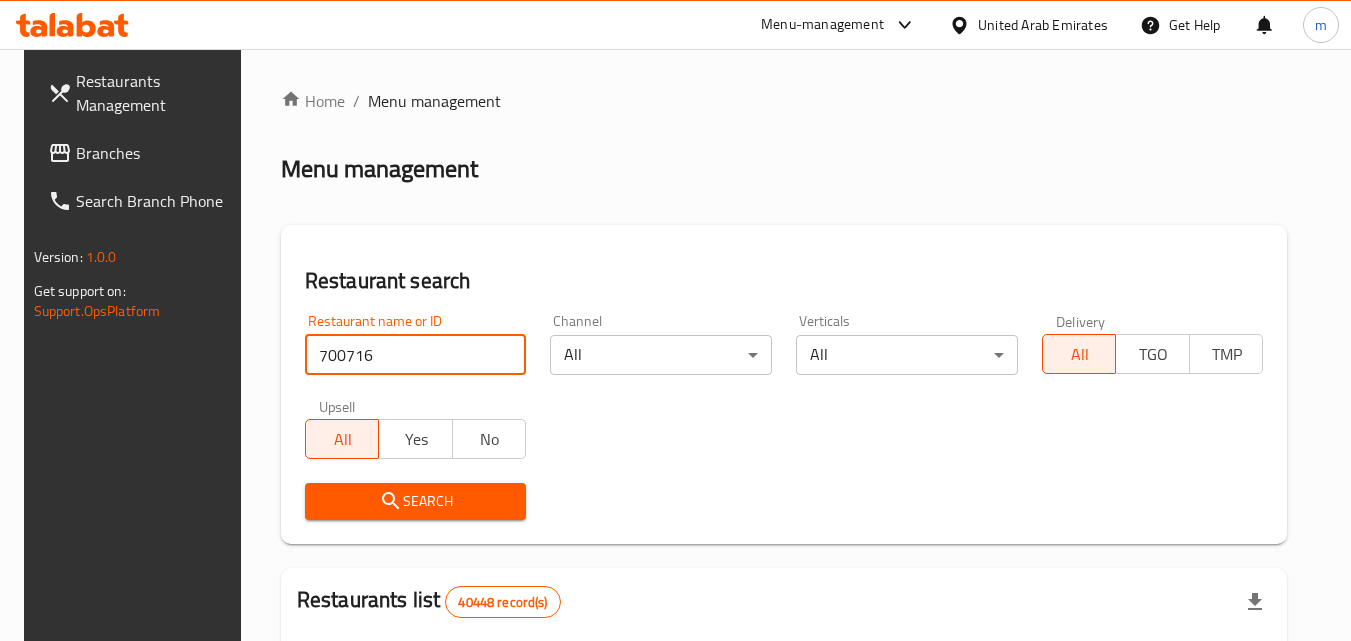 type on "700716" 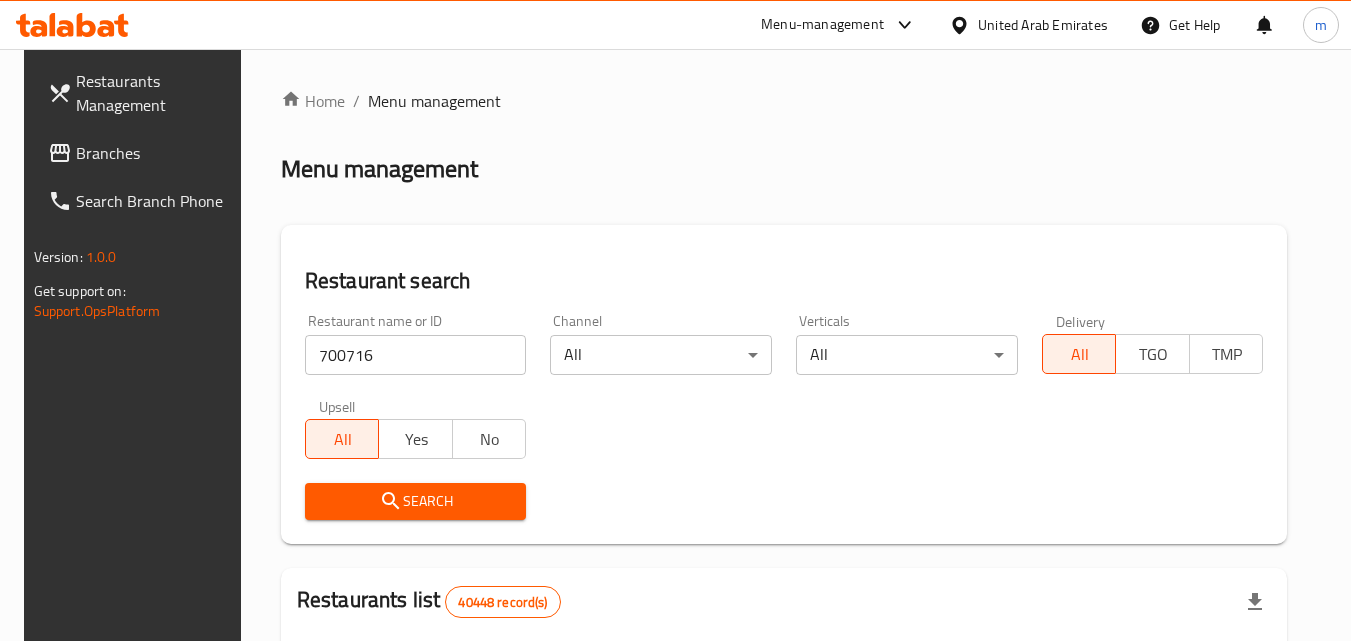 click on "Search" at bounding box center (416, 501) 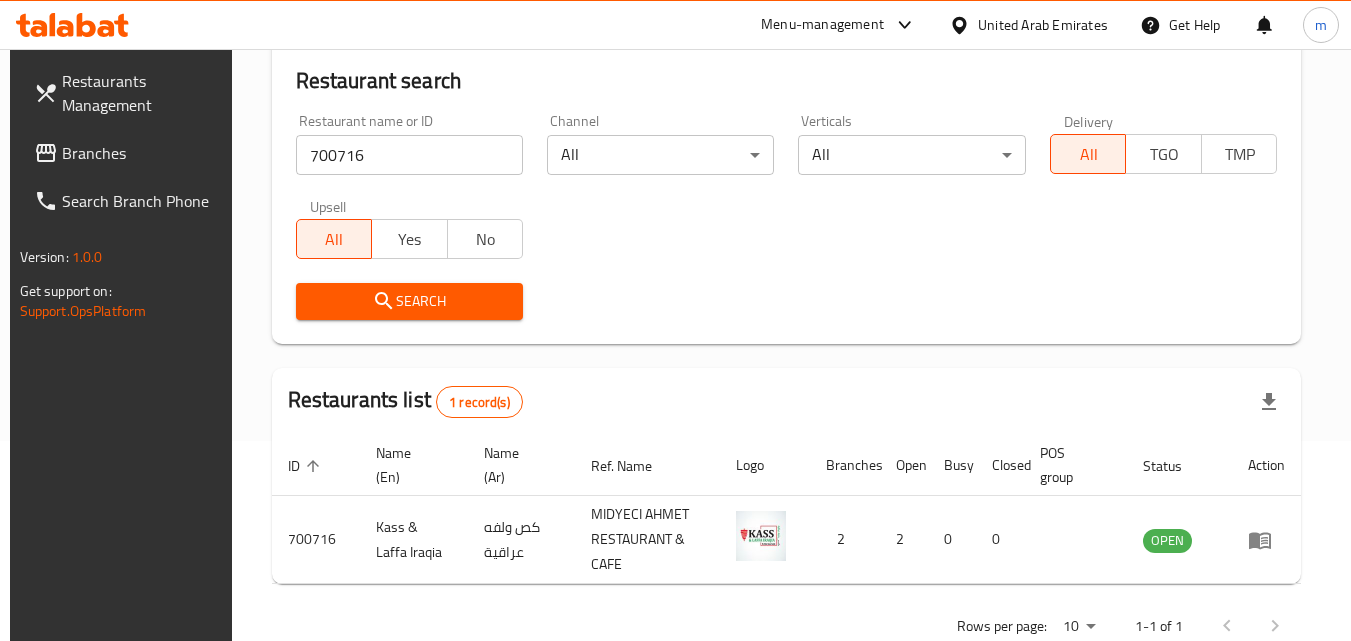 scroll, scrollTop: 251, scrollLeft: 0, axis: vertical 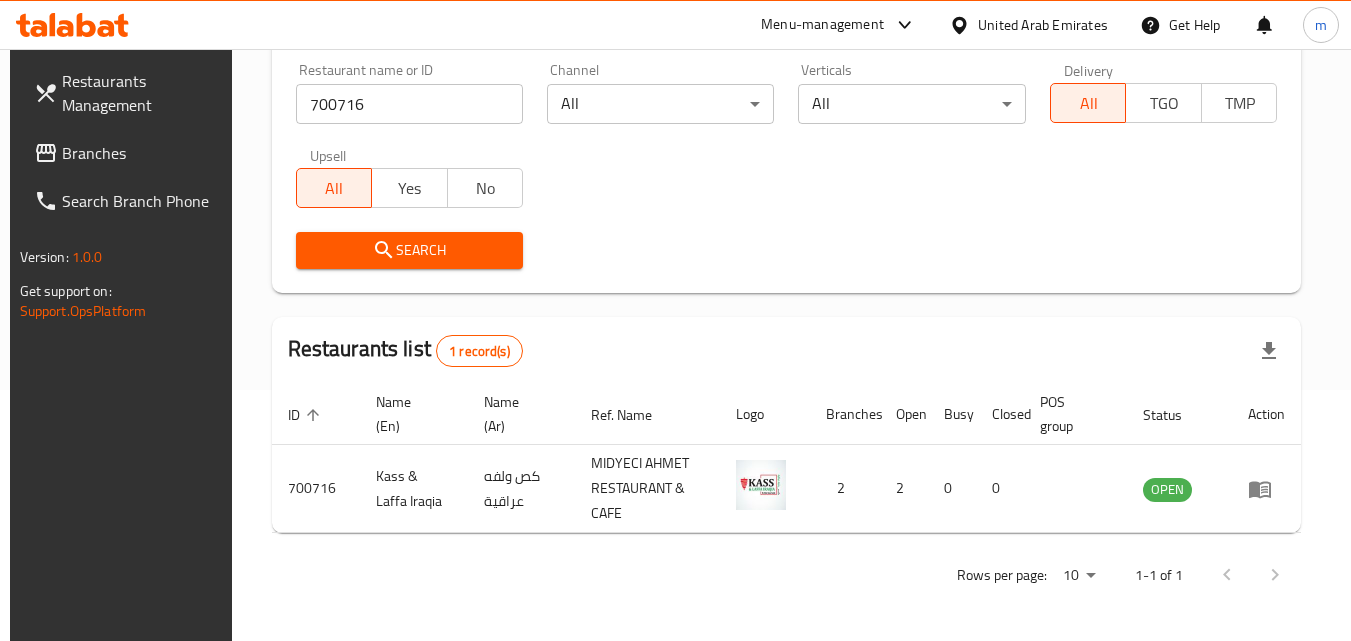 click on "United Arab Emirates" at bounding box center [1043, 25] 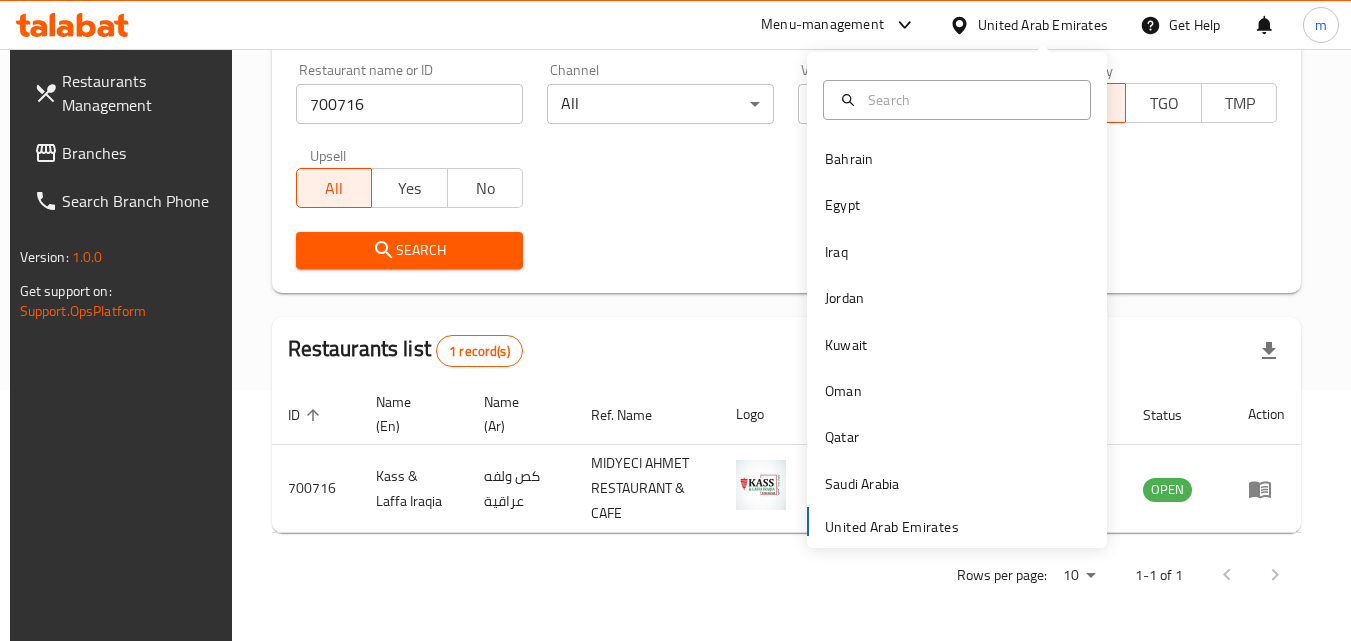 click on "Branches" at bounding box center [141, 153] 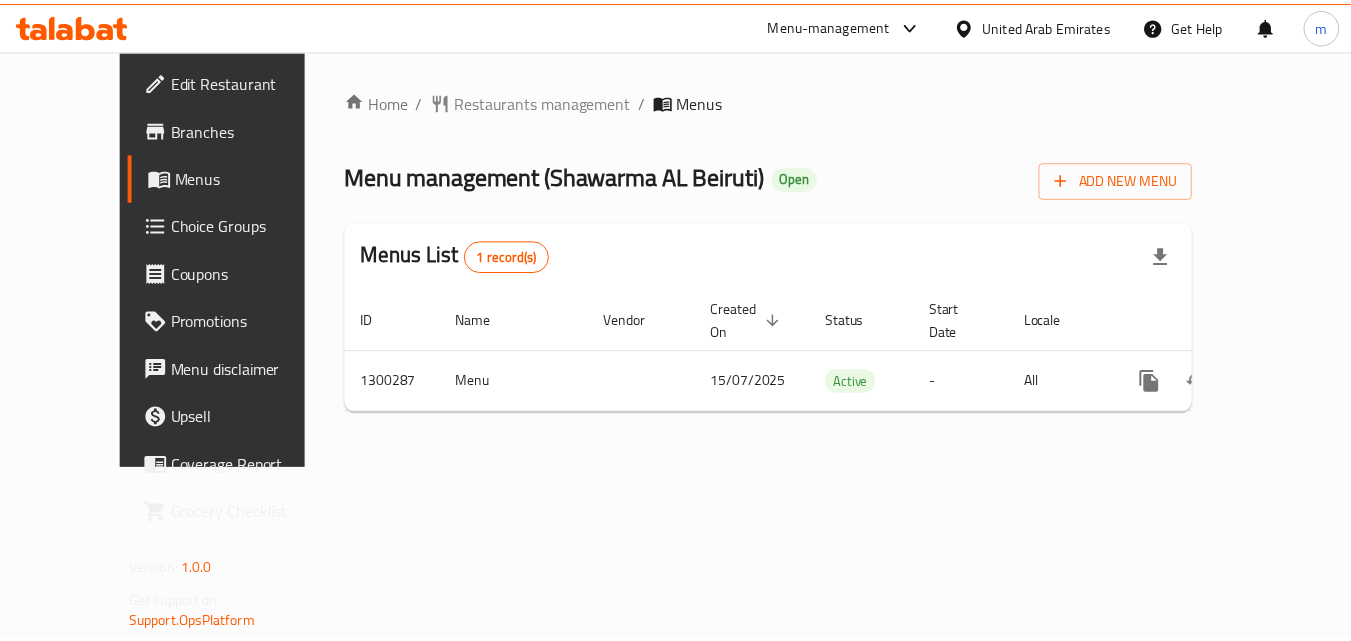 scroll, scrollTop: 0, scrollLeft: 0, axis: both 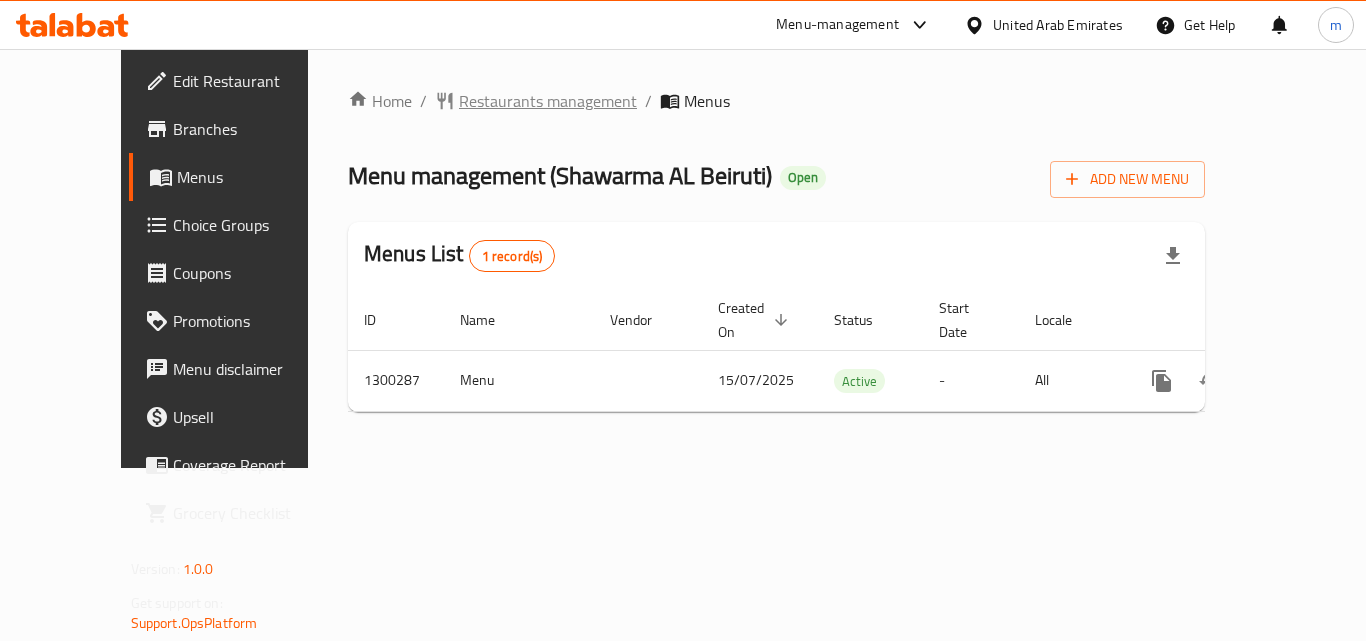 click on "Restaurants management" at bounding box center (548, 101) 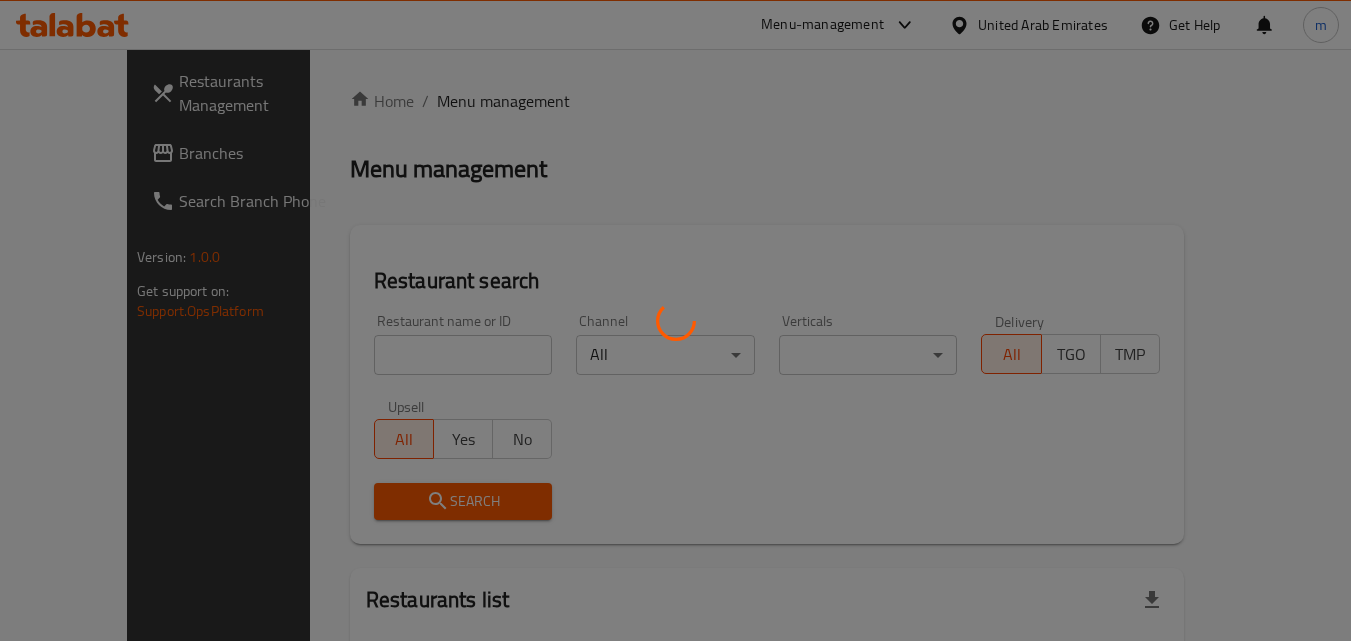 click at bounding box center [675, 320] 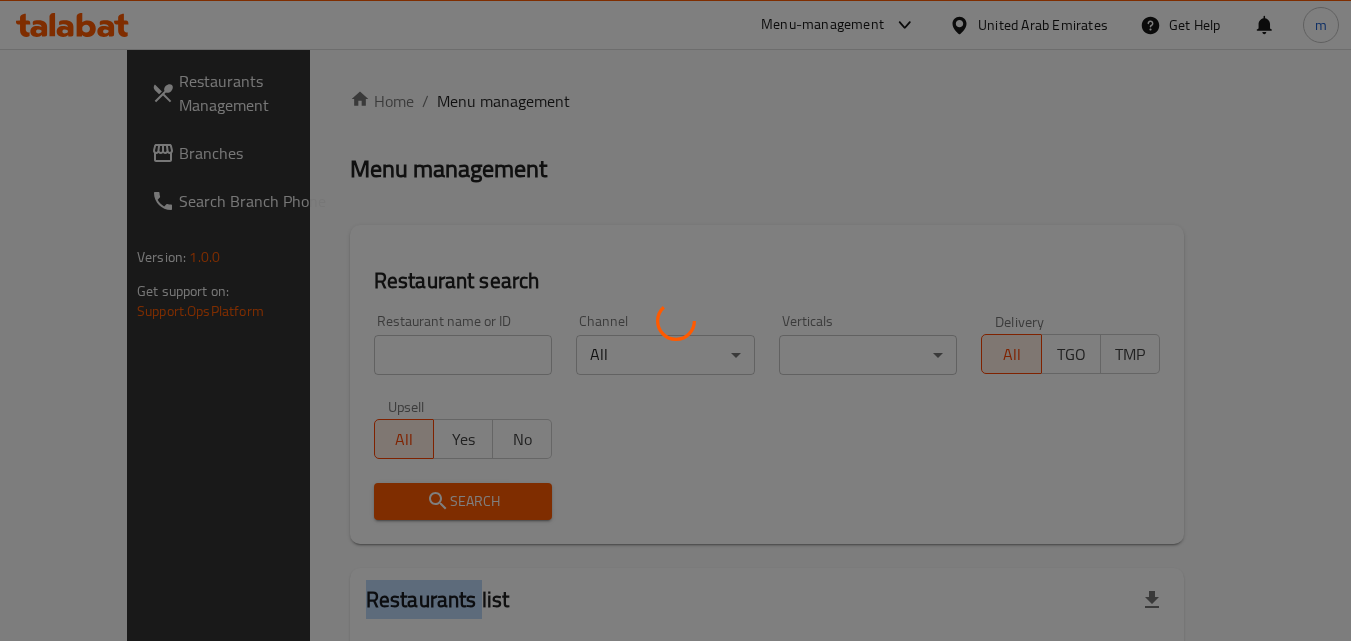 click at bounding box center [675, 320] 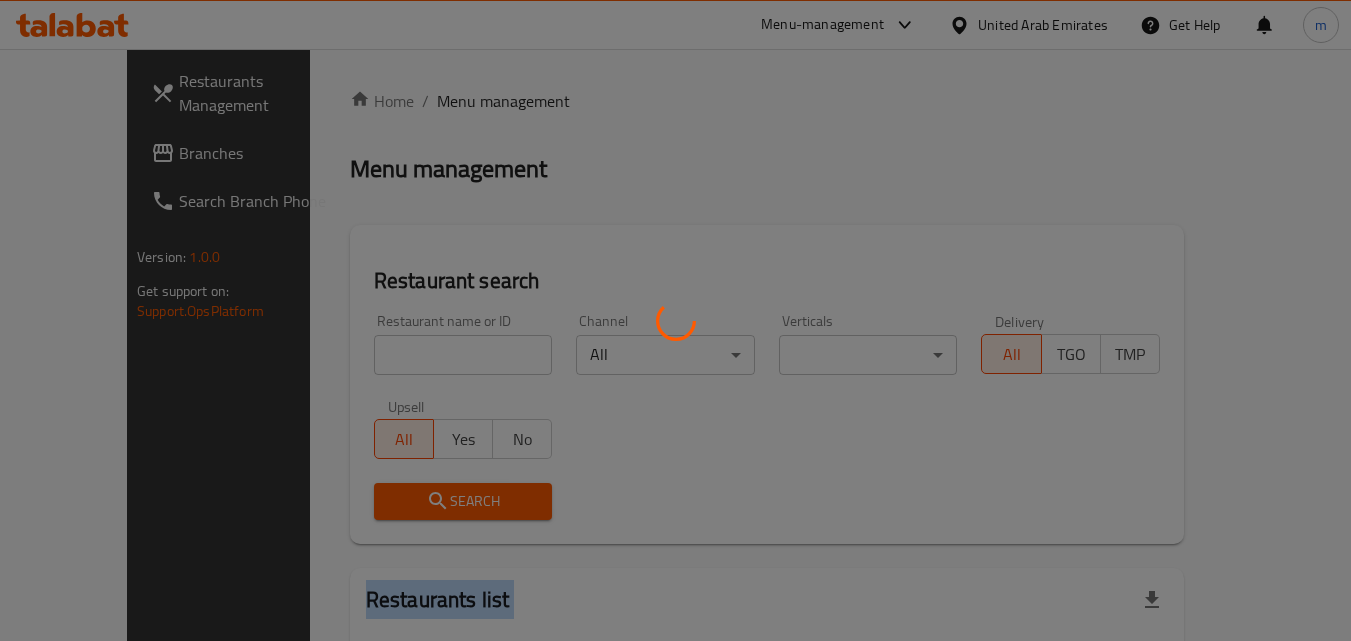 click at bounding box center [675, 320] 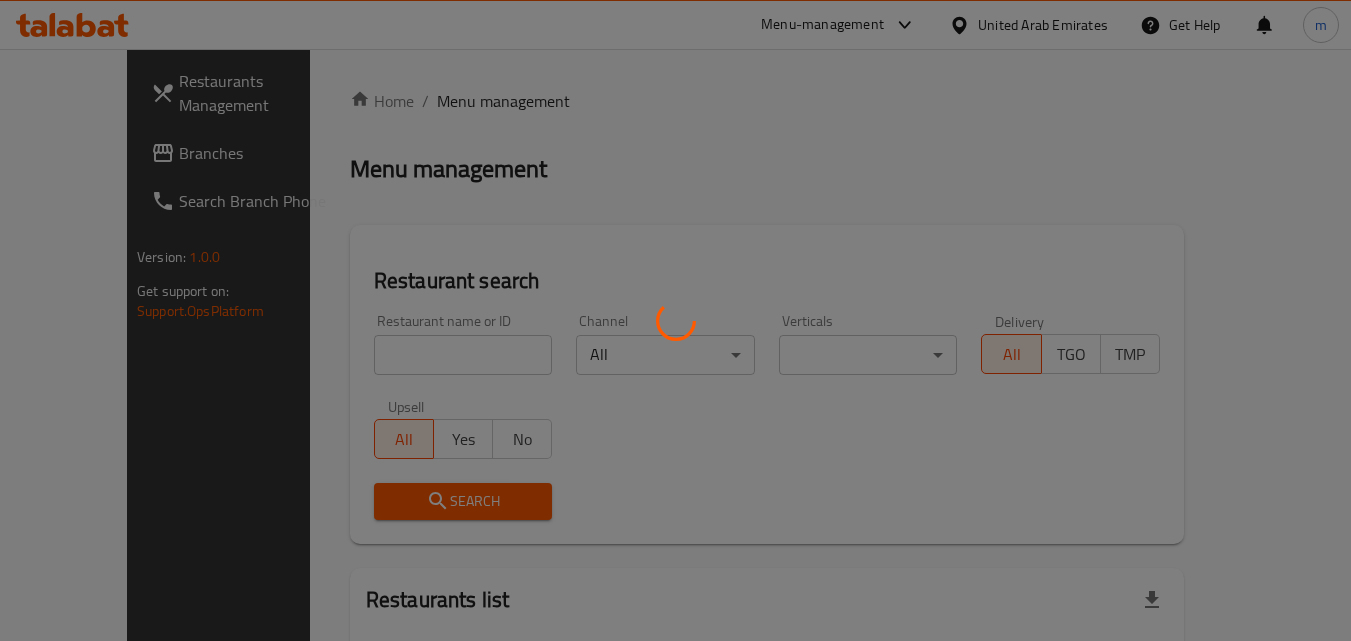 click at bounding box center (675, 320) 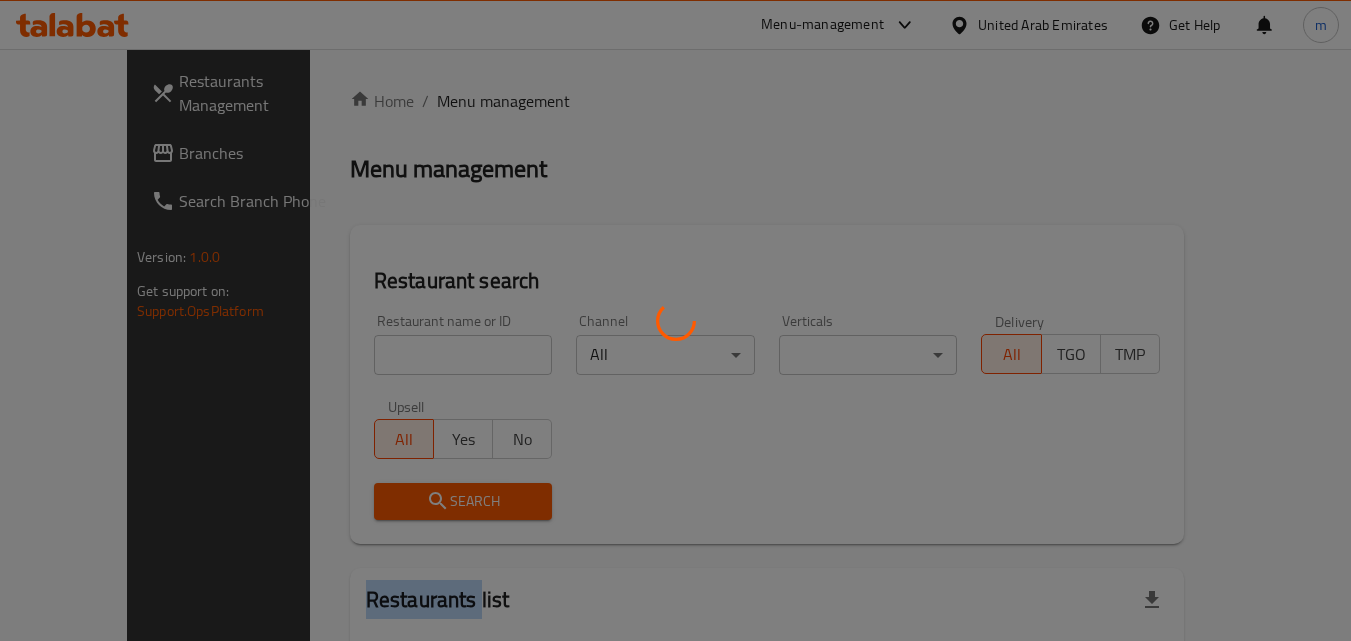 click at bounding box center [675, 320] 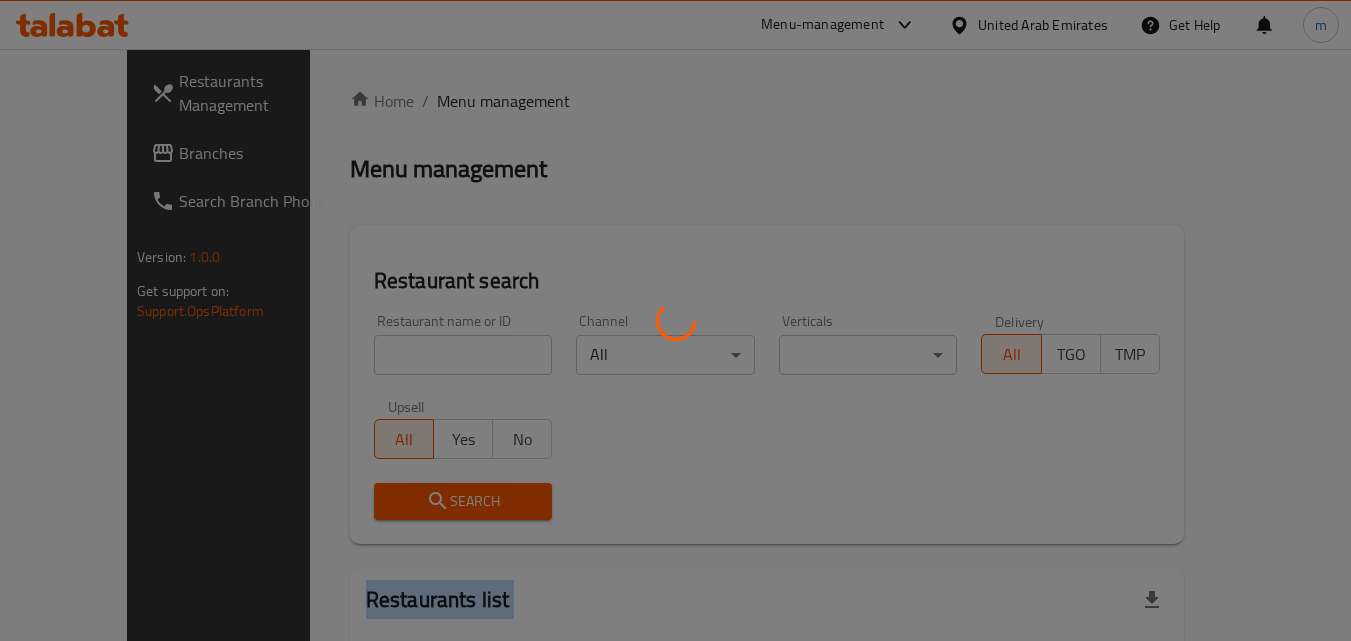 click at bounding box center (675, 320) 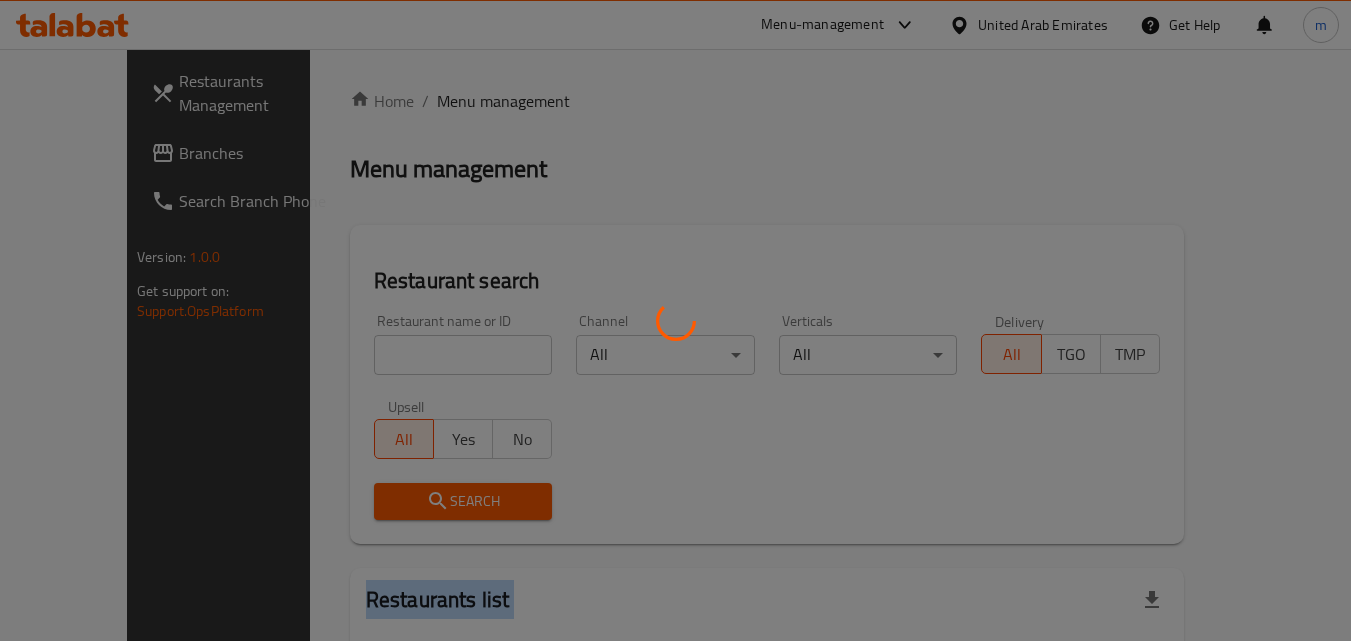 click at bounding box center (675, 320) 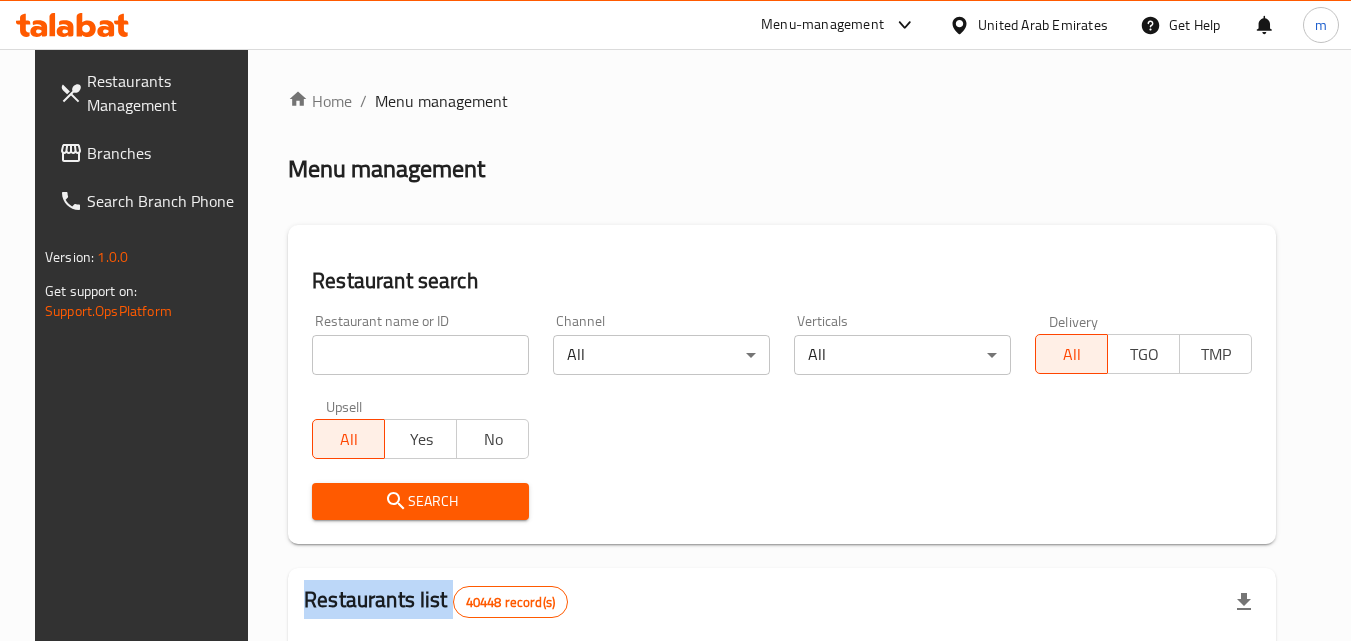 click at bounding box center [675, 320] 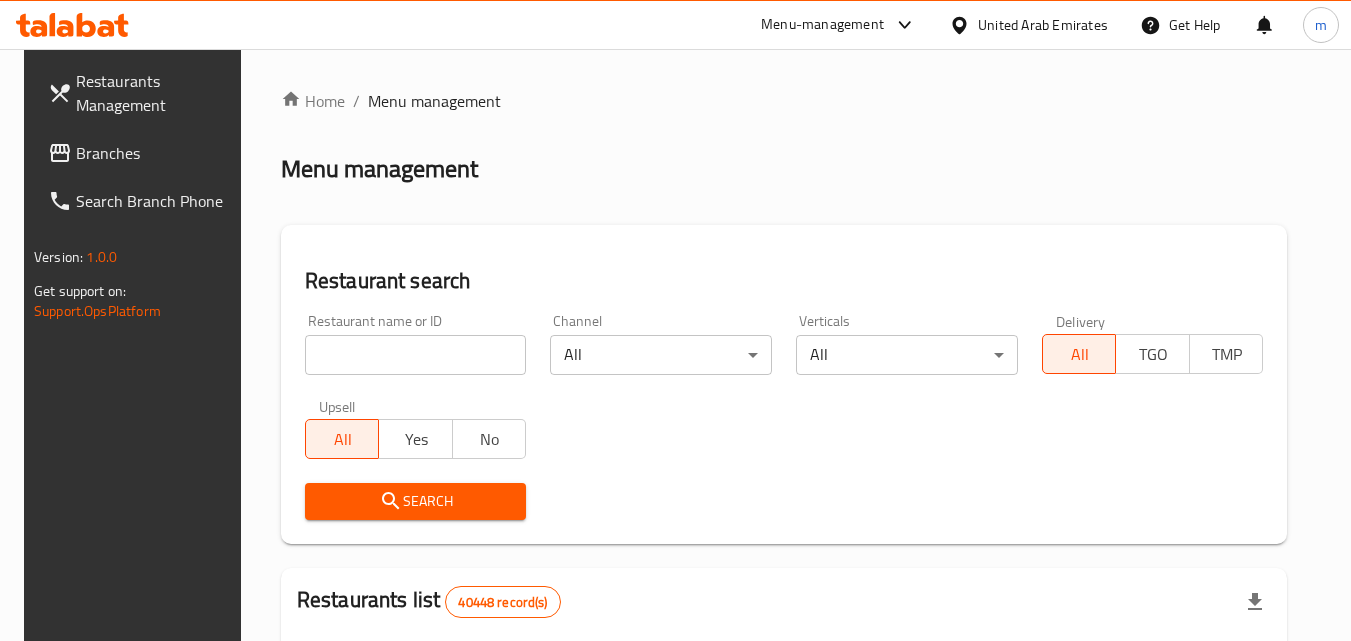 click at bounding box center (416, 355) 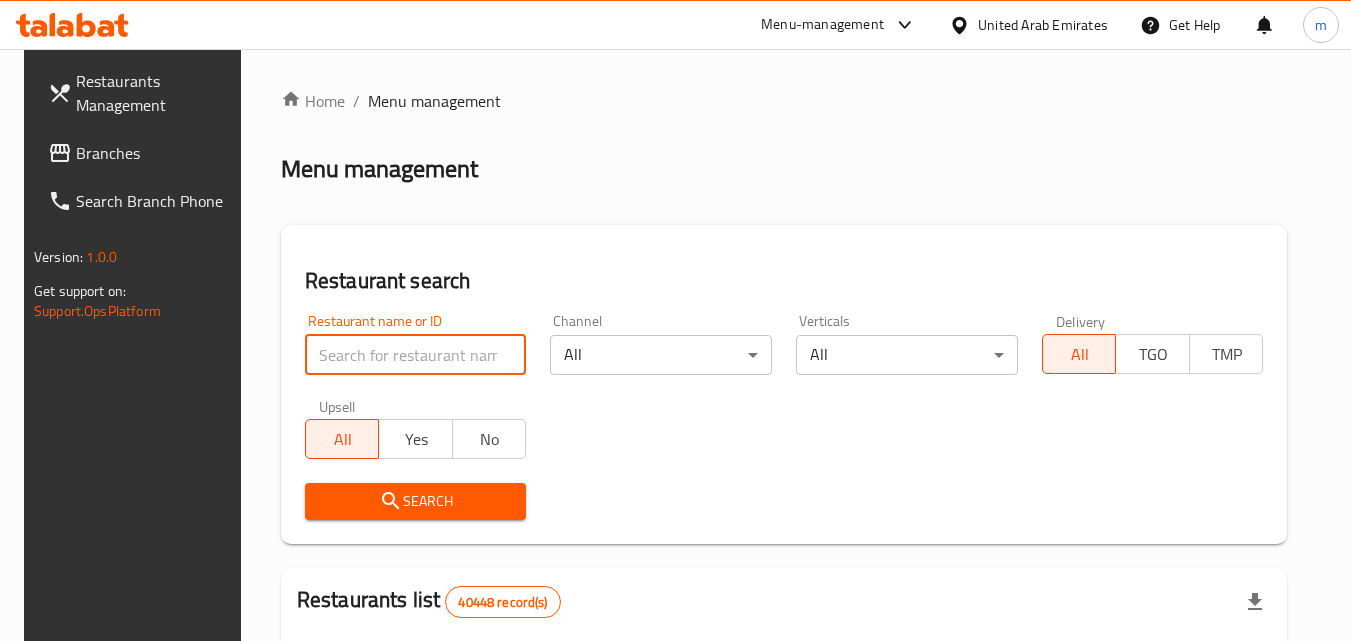 paste on "701719" 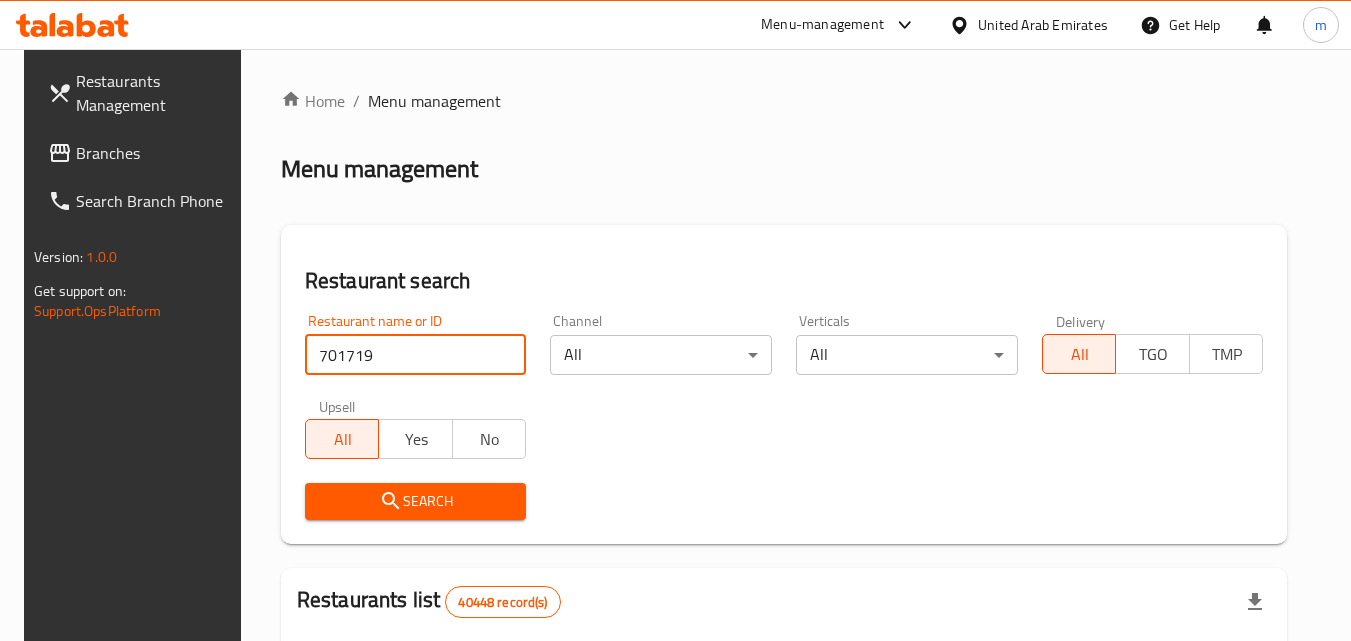 type on "701719" 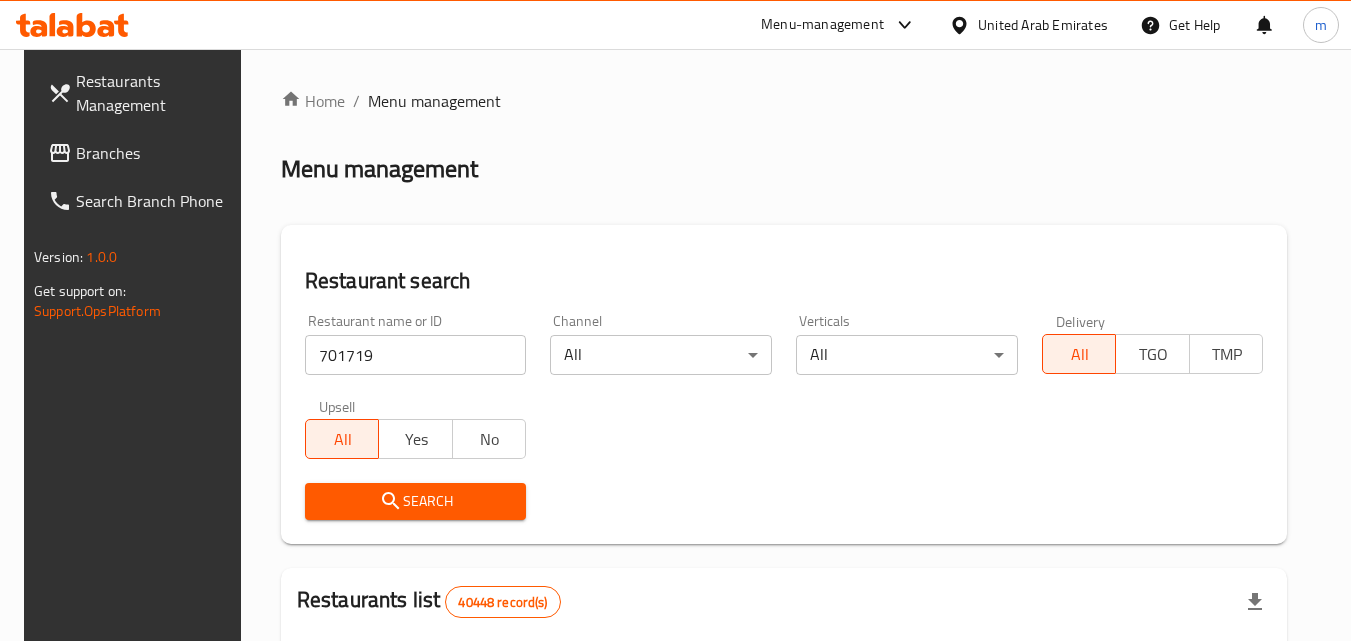 click on "Search" at bounding box center (416, 501) 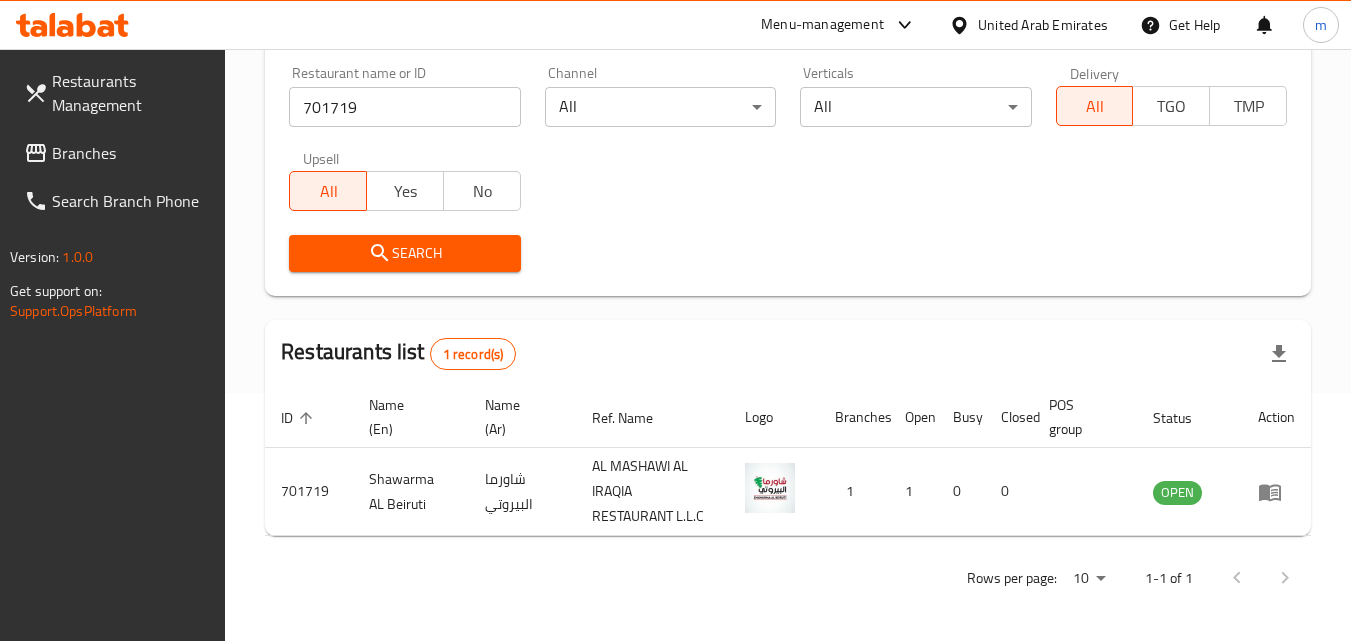 scroll, scrollTop: 251, scrollLeft: 0, axis: vertical 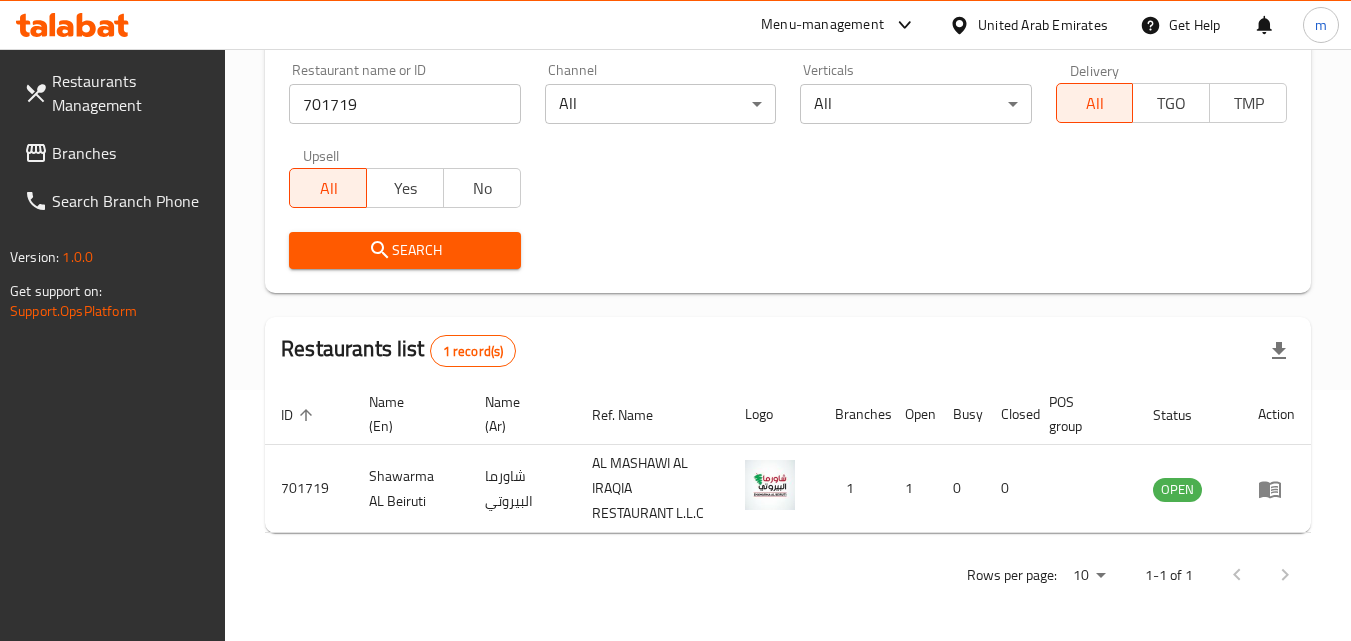 click on "Search" at bounding box center [404, 250] 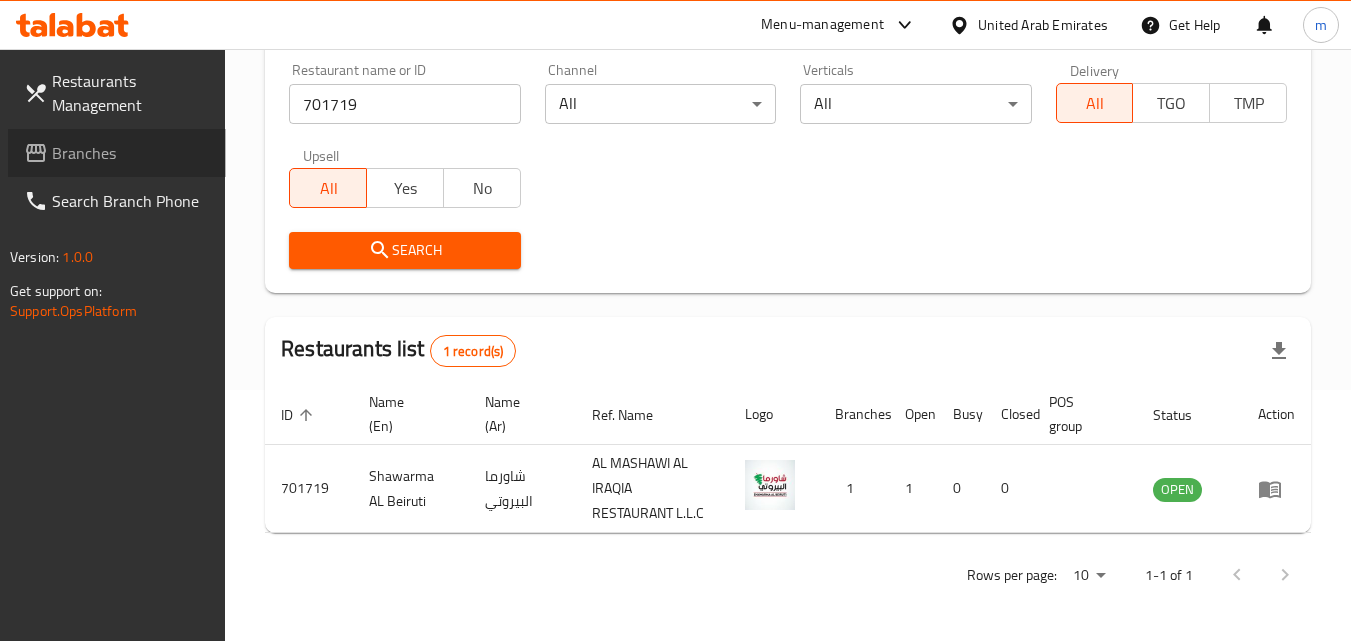 click on "Branches" at bounding box center (131, 153) 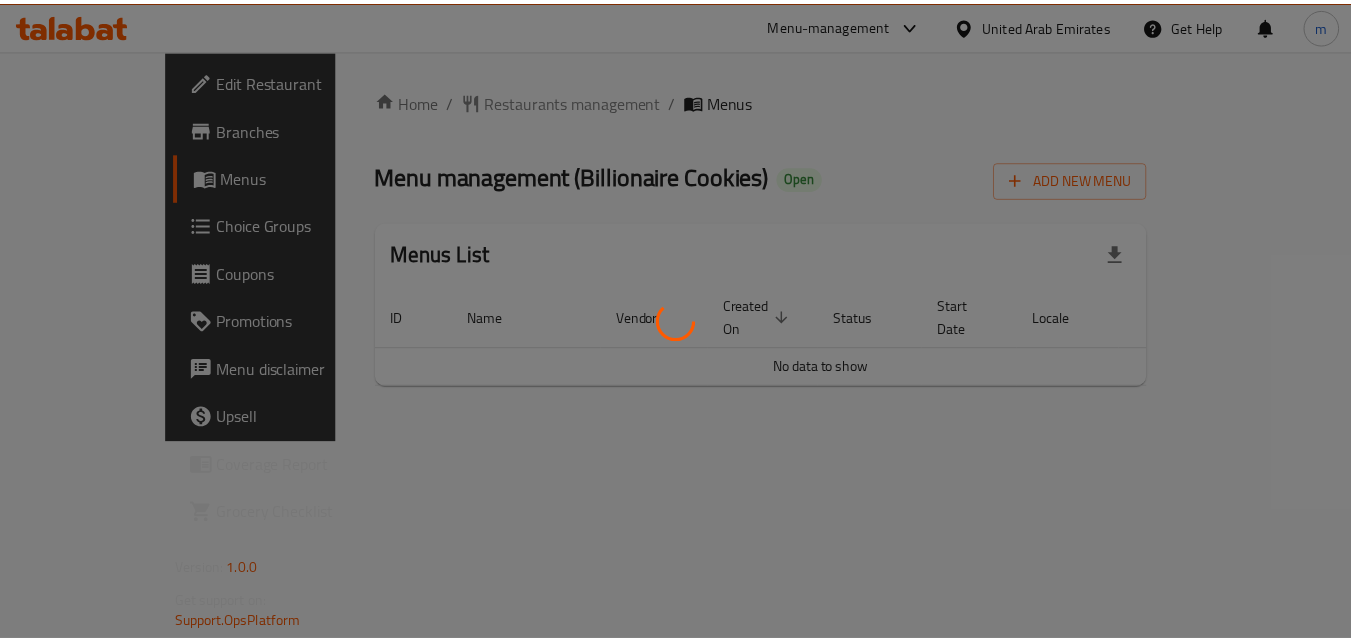 scroll, scrollTop: 0, scrollLeft: 0, axis: both 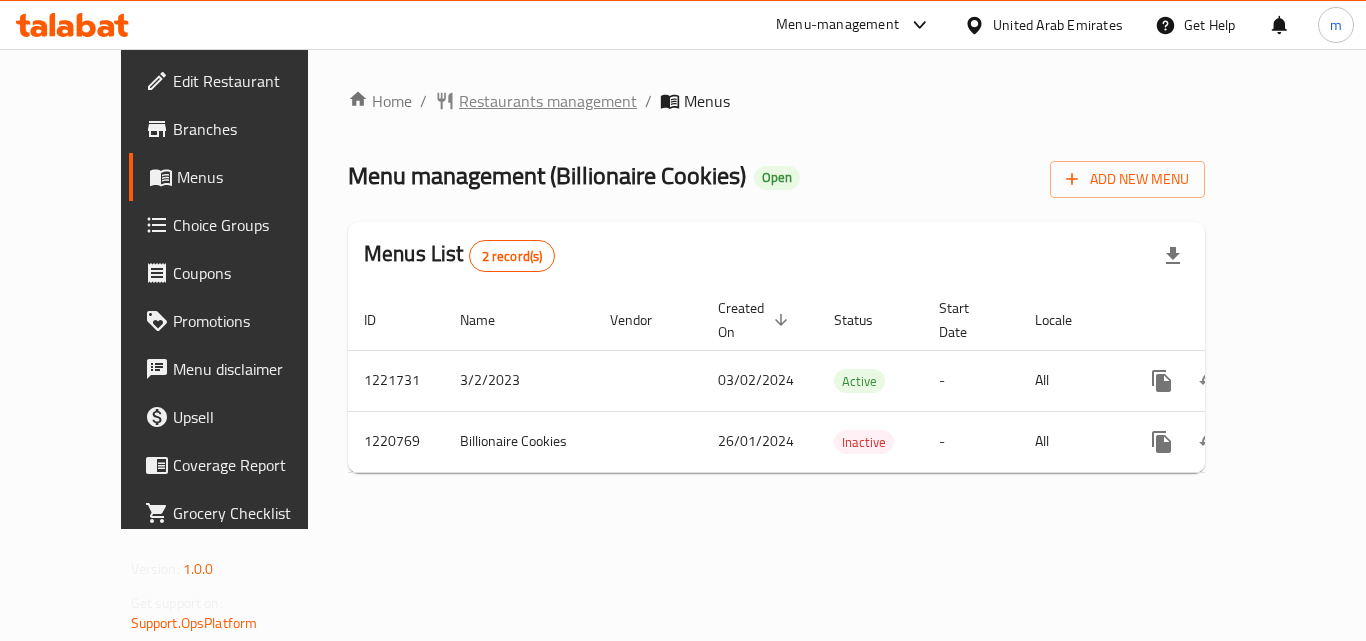 click on "Restaurants management" at bounding box center [548, 101] 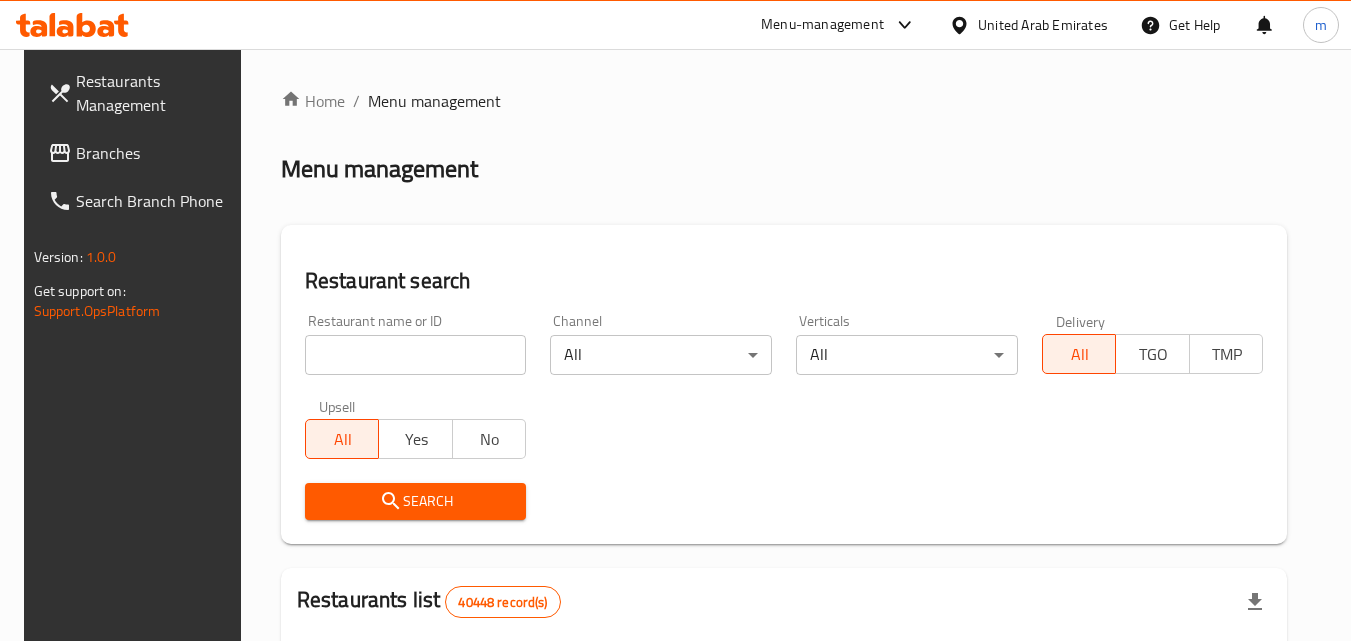 click at bounding box center (416, 355) 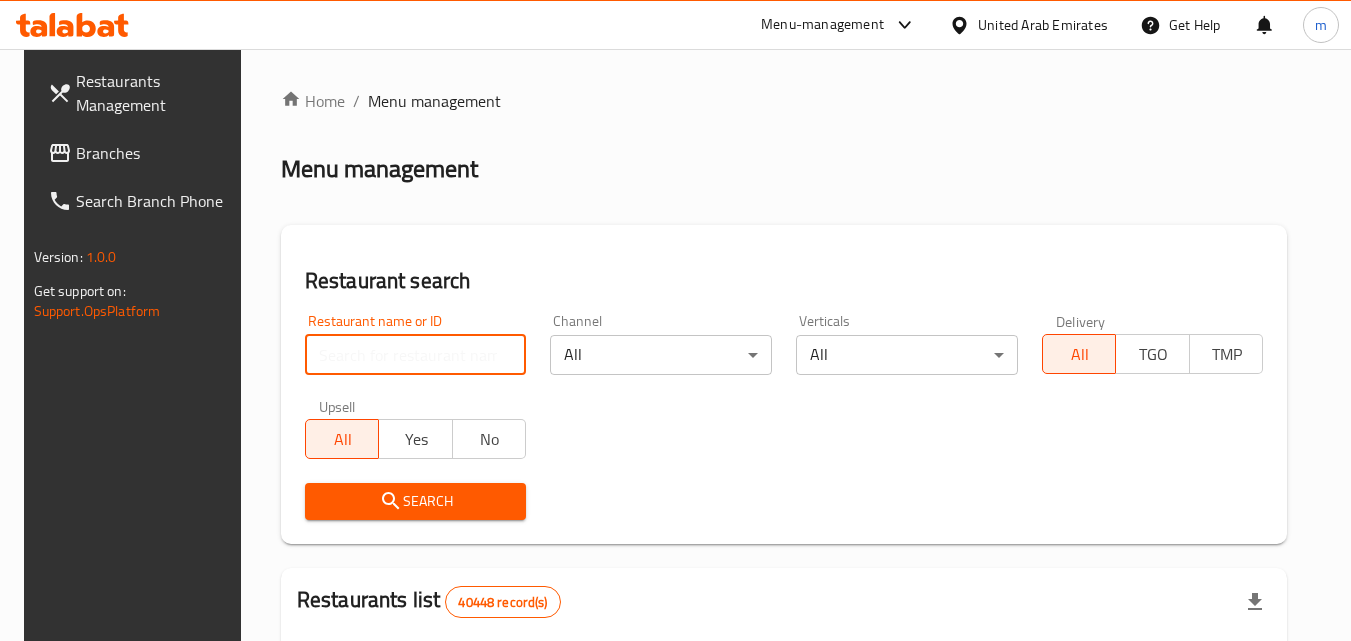 paste on "673484" 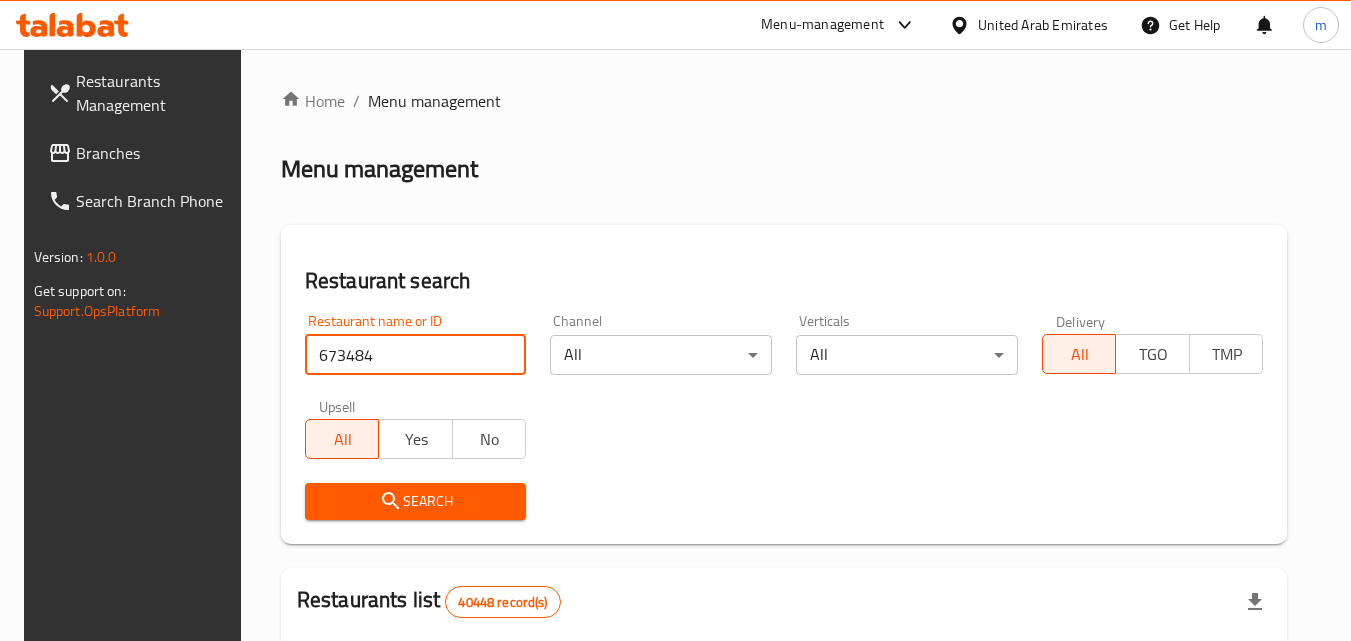 type on "673484" 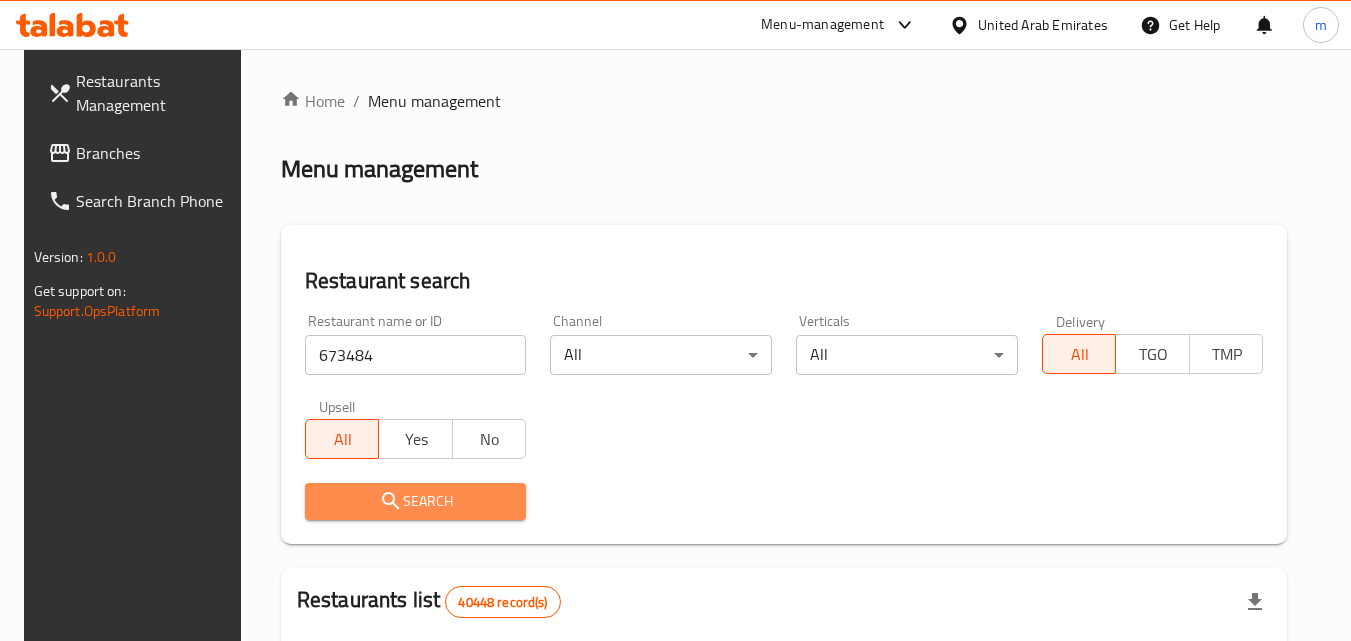 click on "Search" at bounding box center (416, 501) 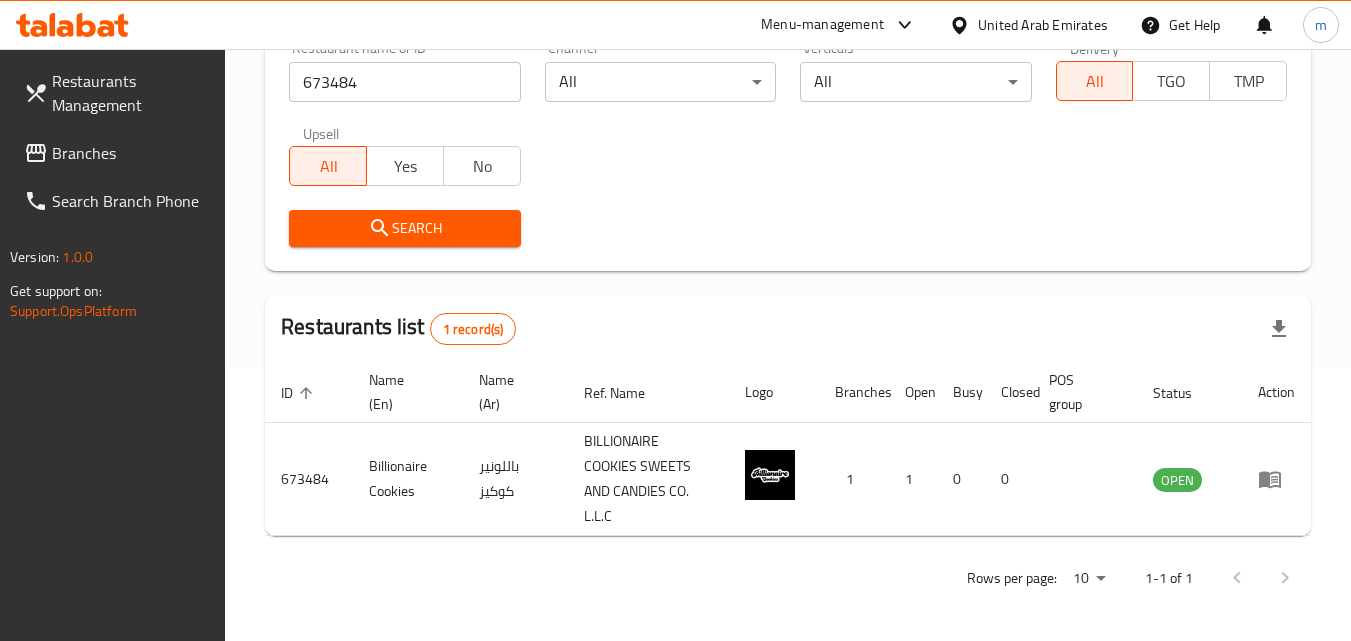 scroll, scrollTop: 276, scrollLeft: 0, axis: vertical 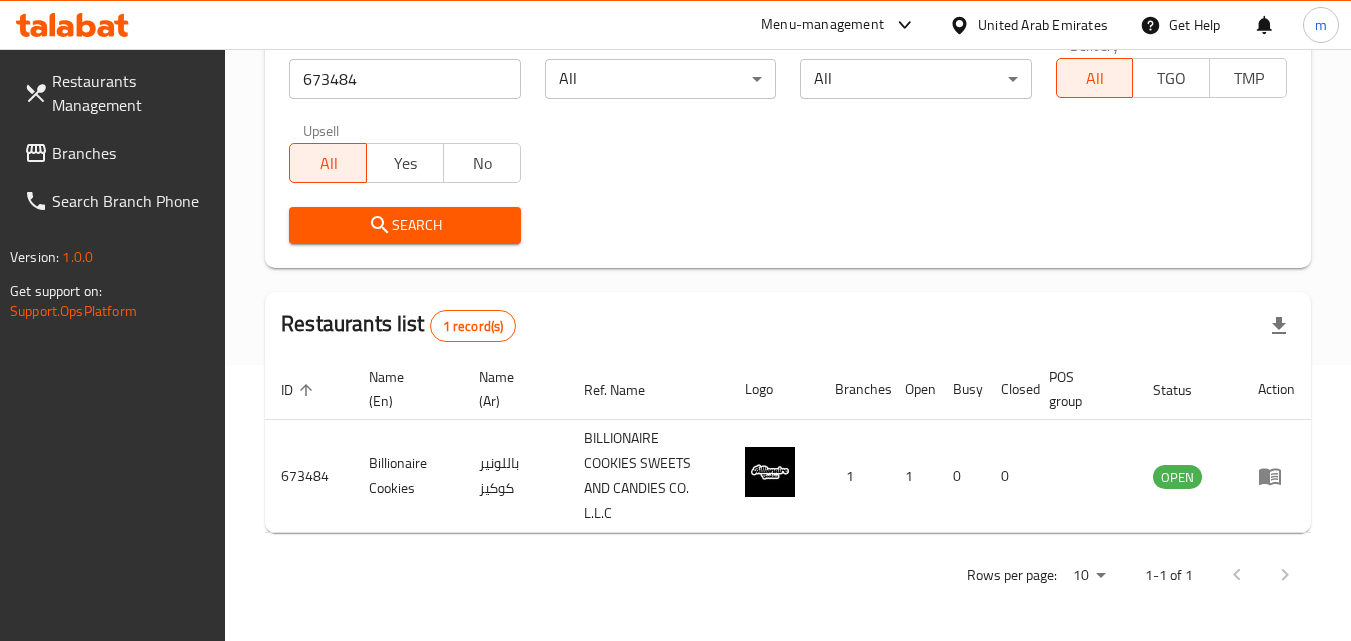 click on "Branches" at bounding box center [131, 153] 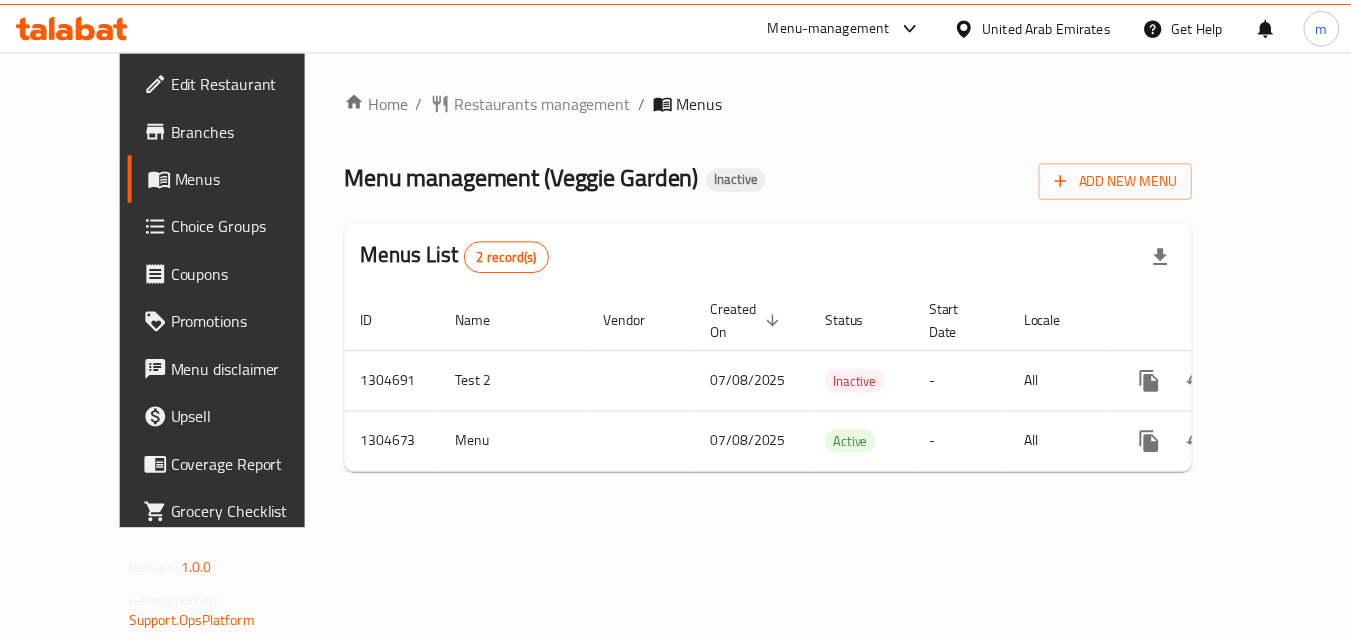scroll, scrollTop: 0, scrollLeft: 0, axis: both 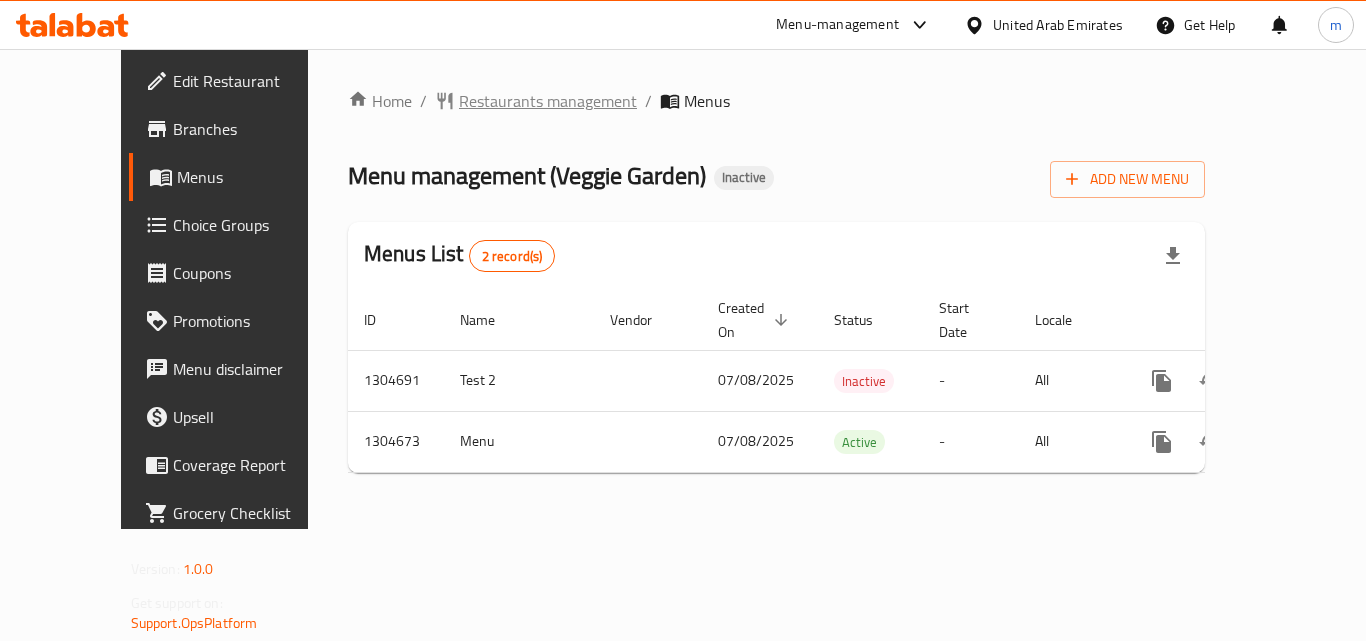 click on "Restaurants management" at bounding box center (548, 101) 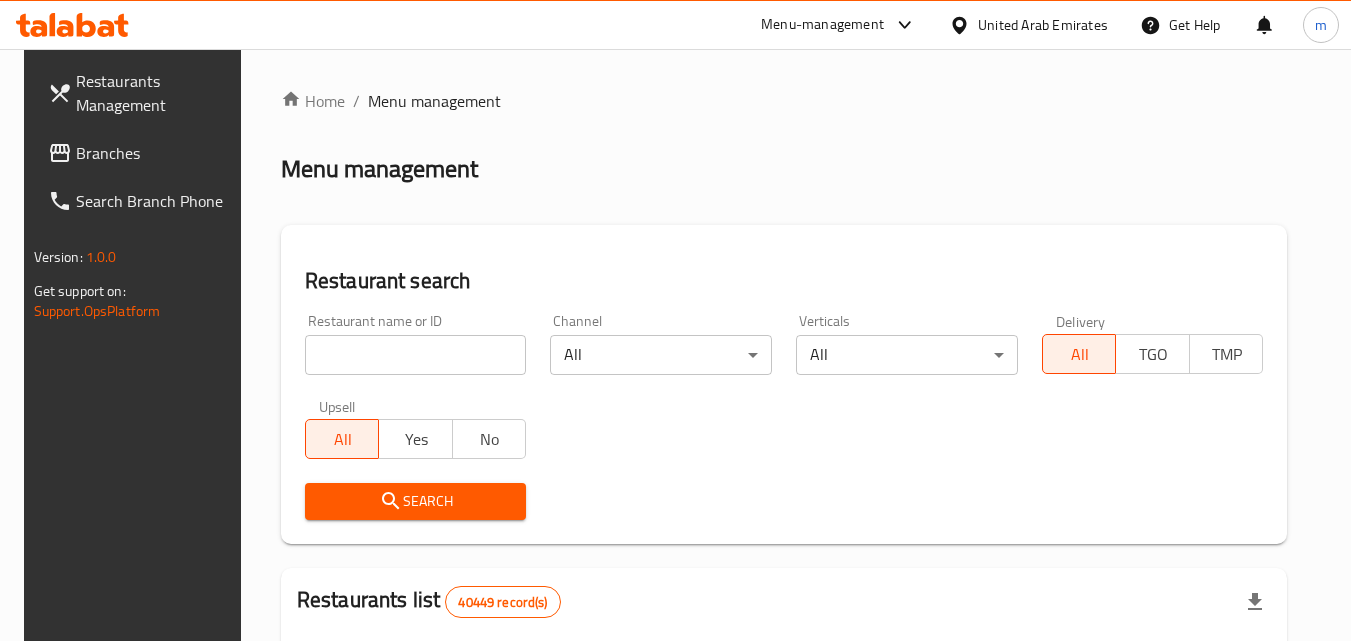 click at bounding box center (416, 355) 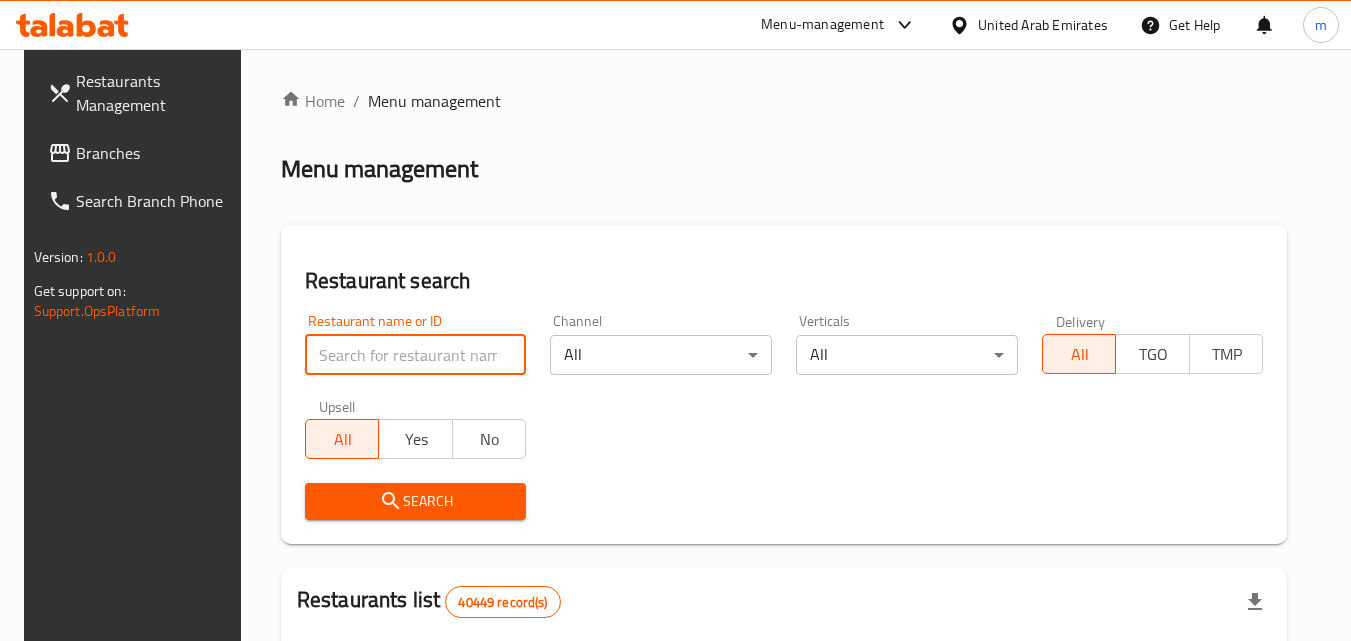 click at bounding box center [416, 355] 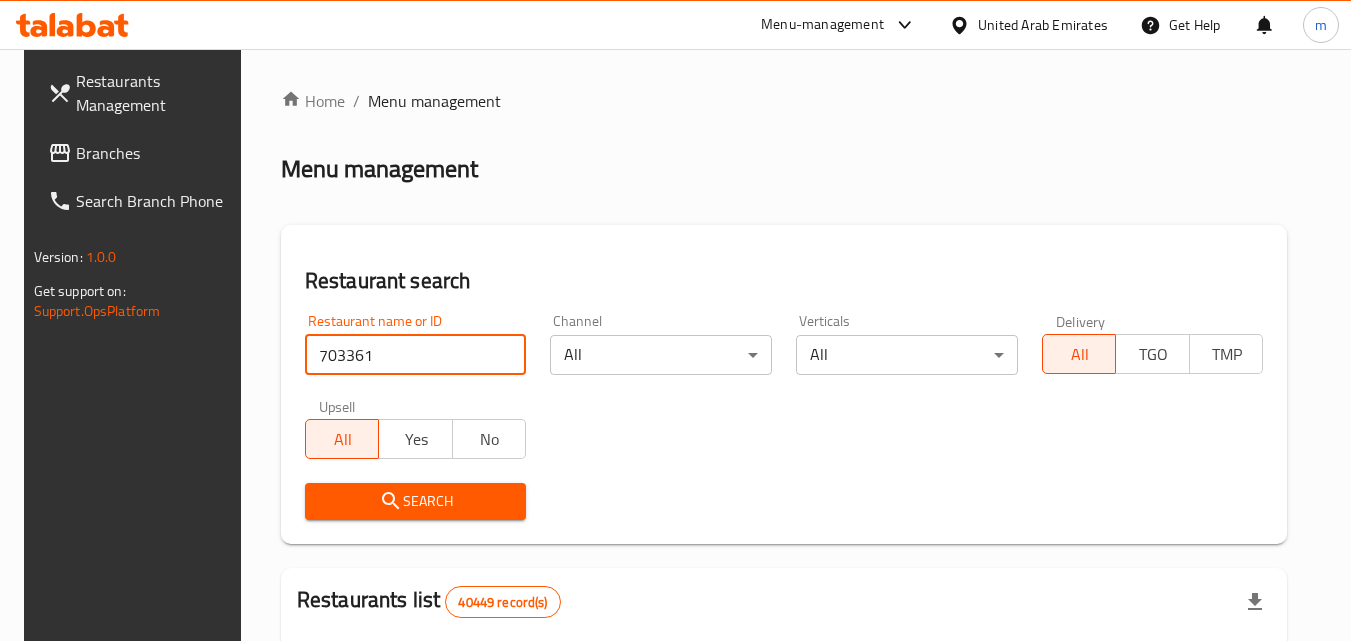type on "703361" 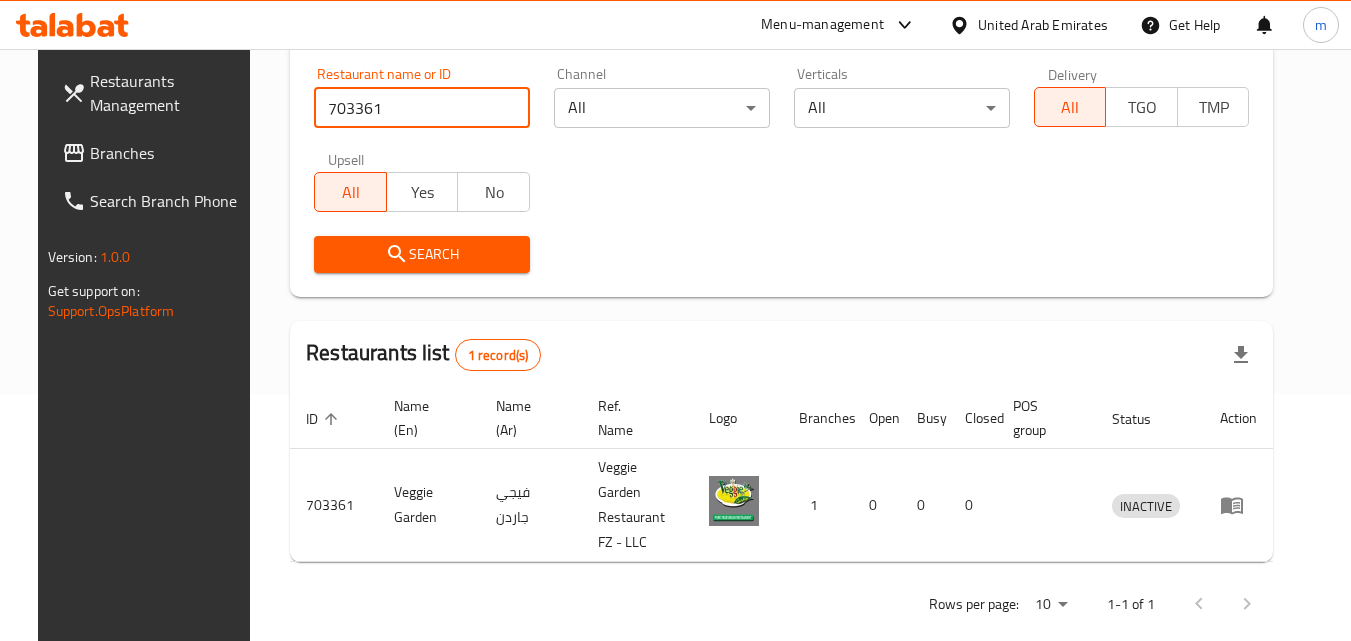 scroll, scrollTop: 251, scrollLeft: 0, axis: vertical 